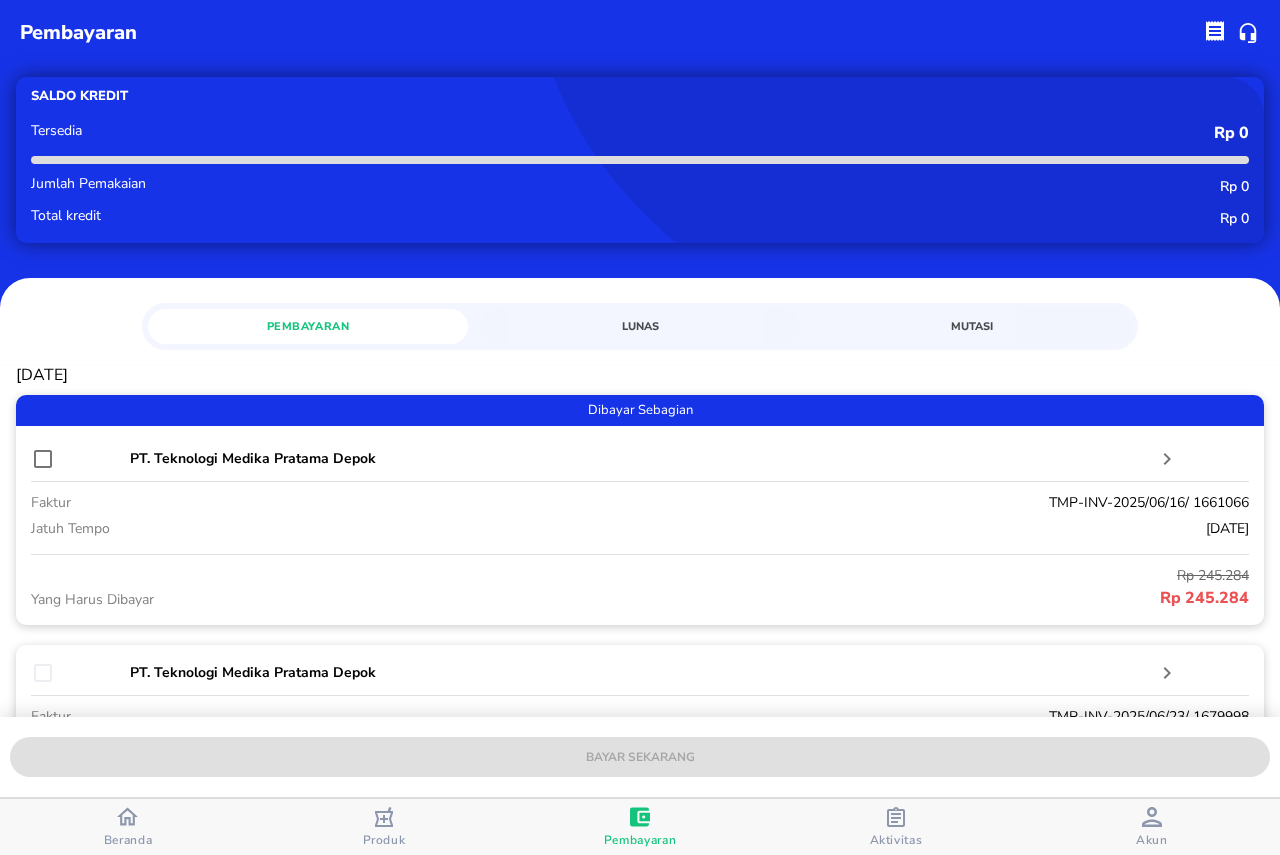 scroll, scrollTop: 0, scrollLeft: 0, axis: both 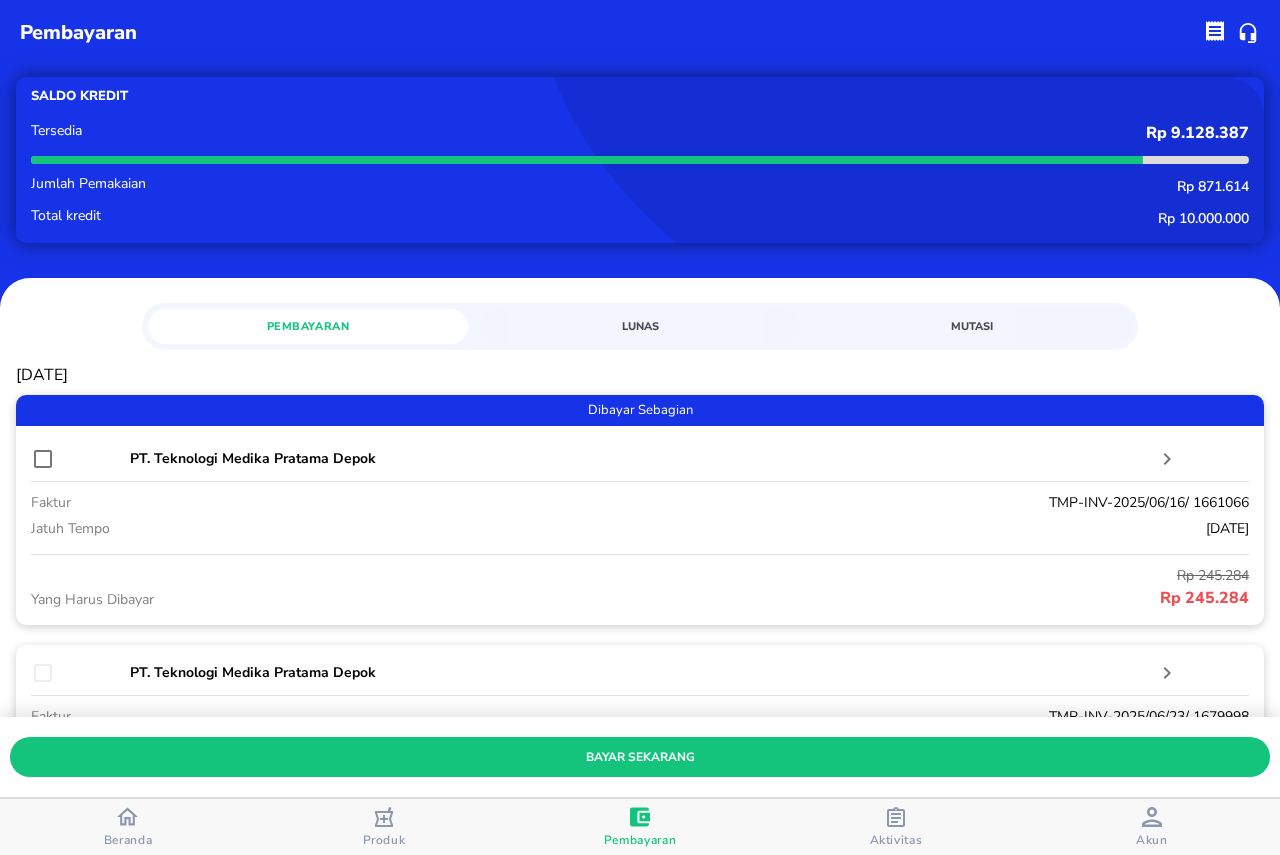 click on "Produk" at bounding box center (384, 840) 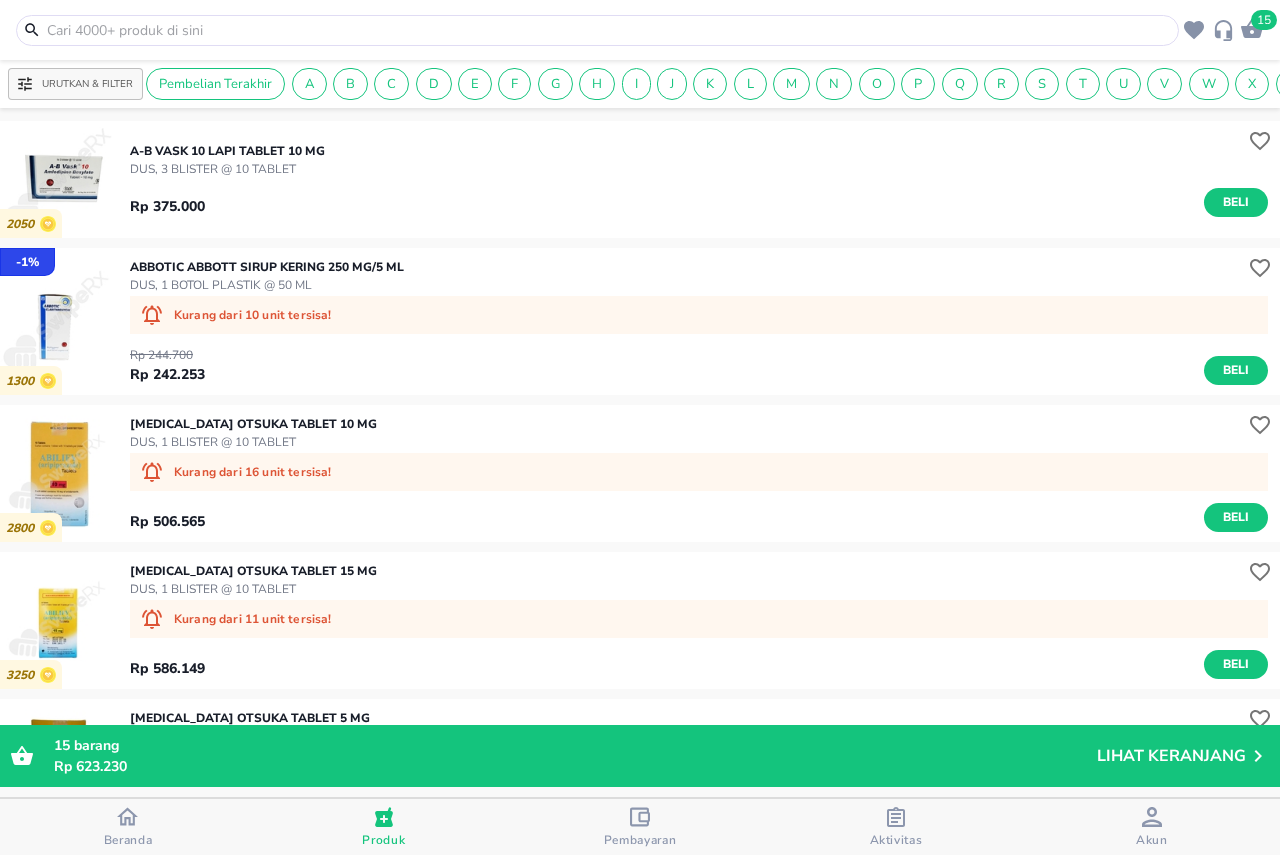 click on "15" at bounding box center [1264, 20] 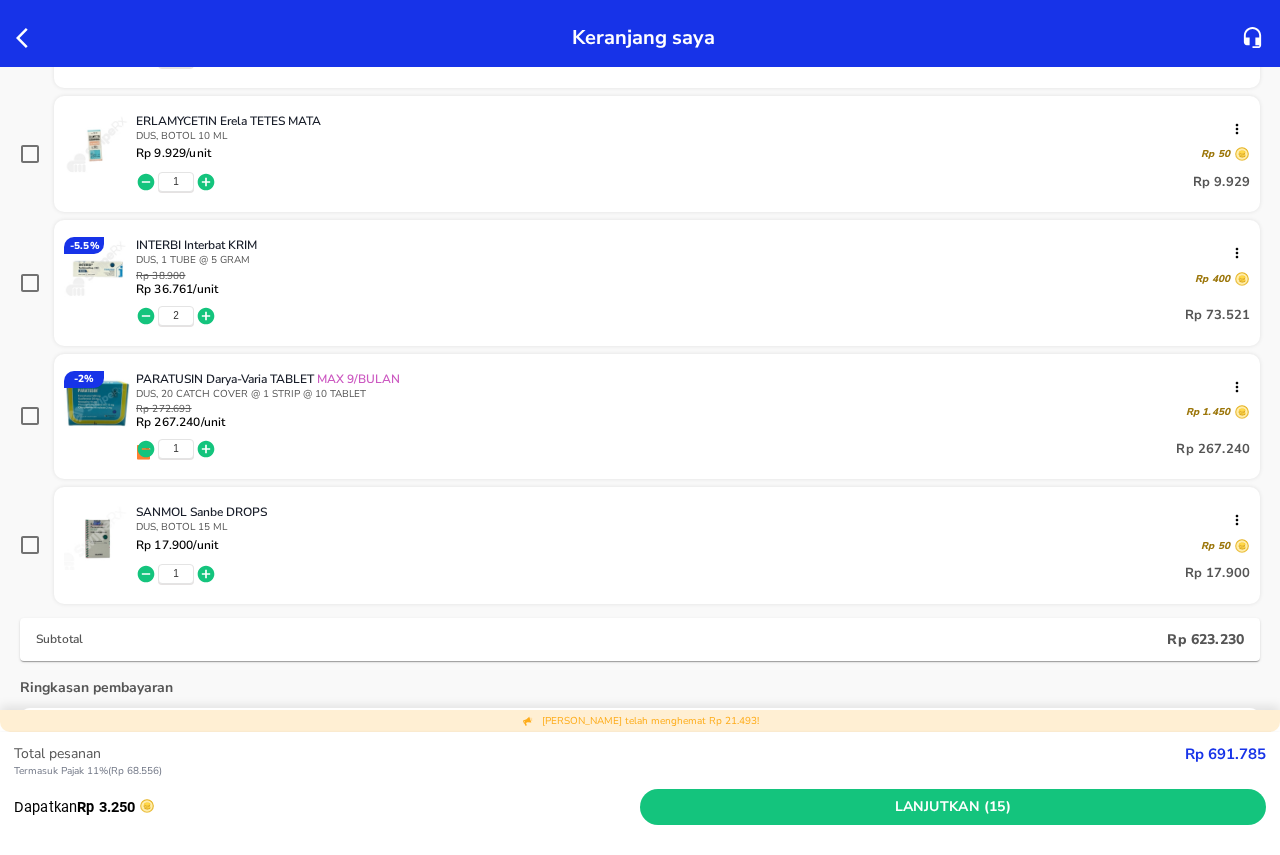 scroll, scrollTop: 1100, scrollLeft: 0, axis: vertical 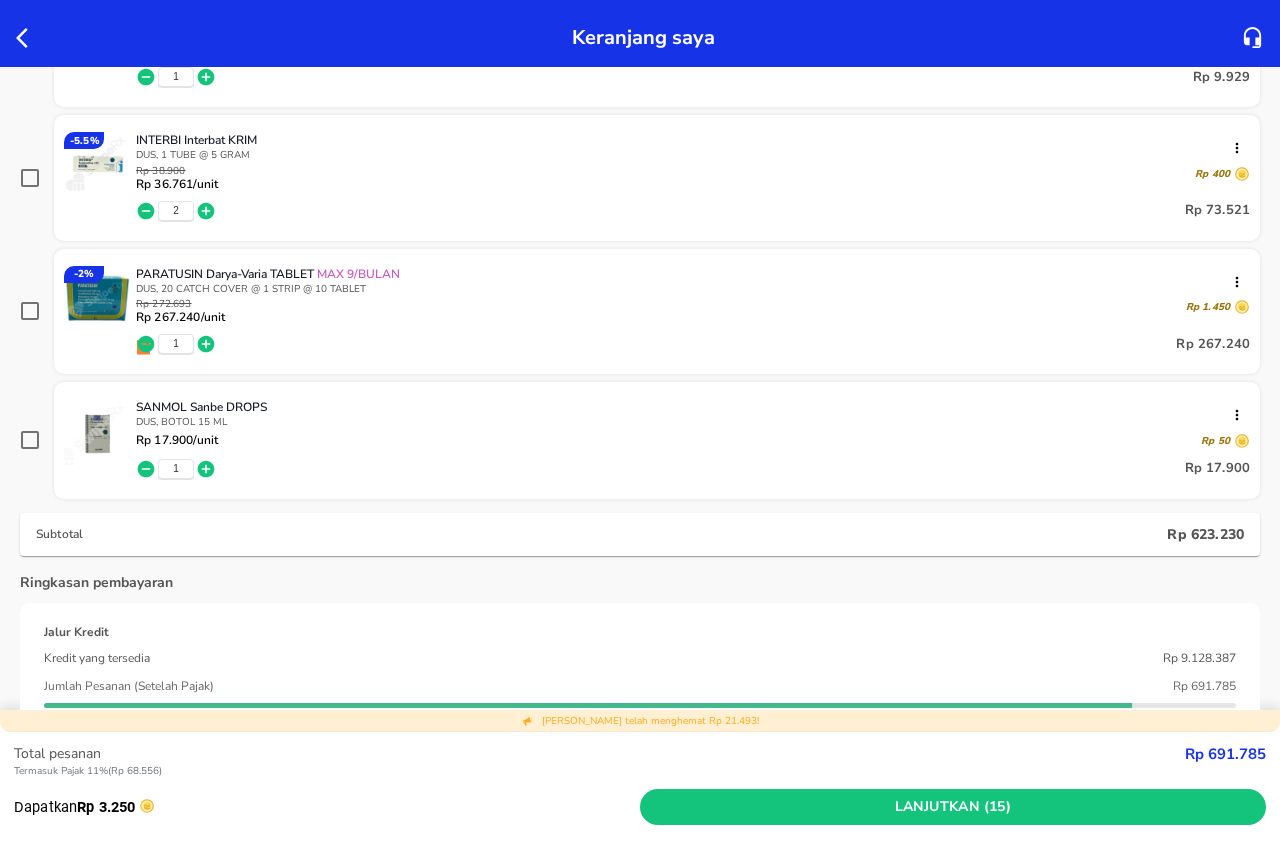 click 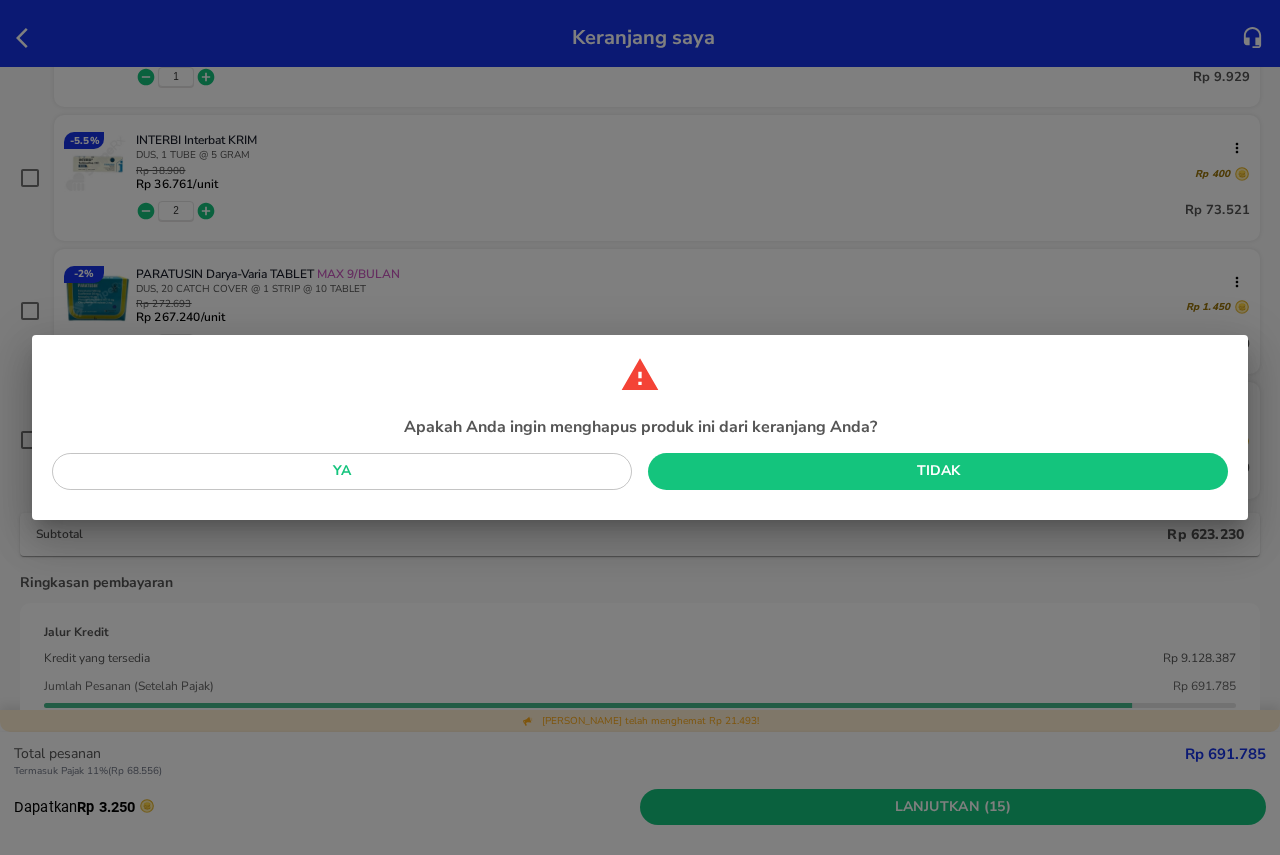 click on "Ya" at bounding box center [342, 471] 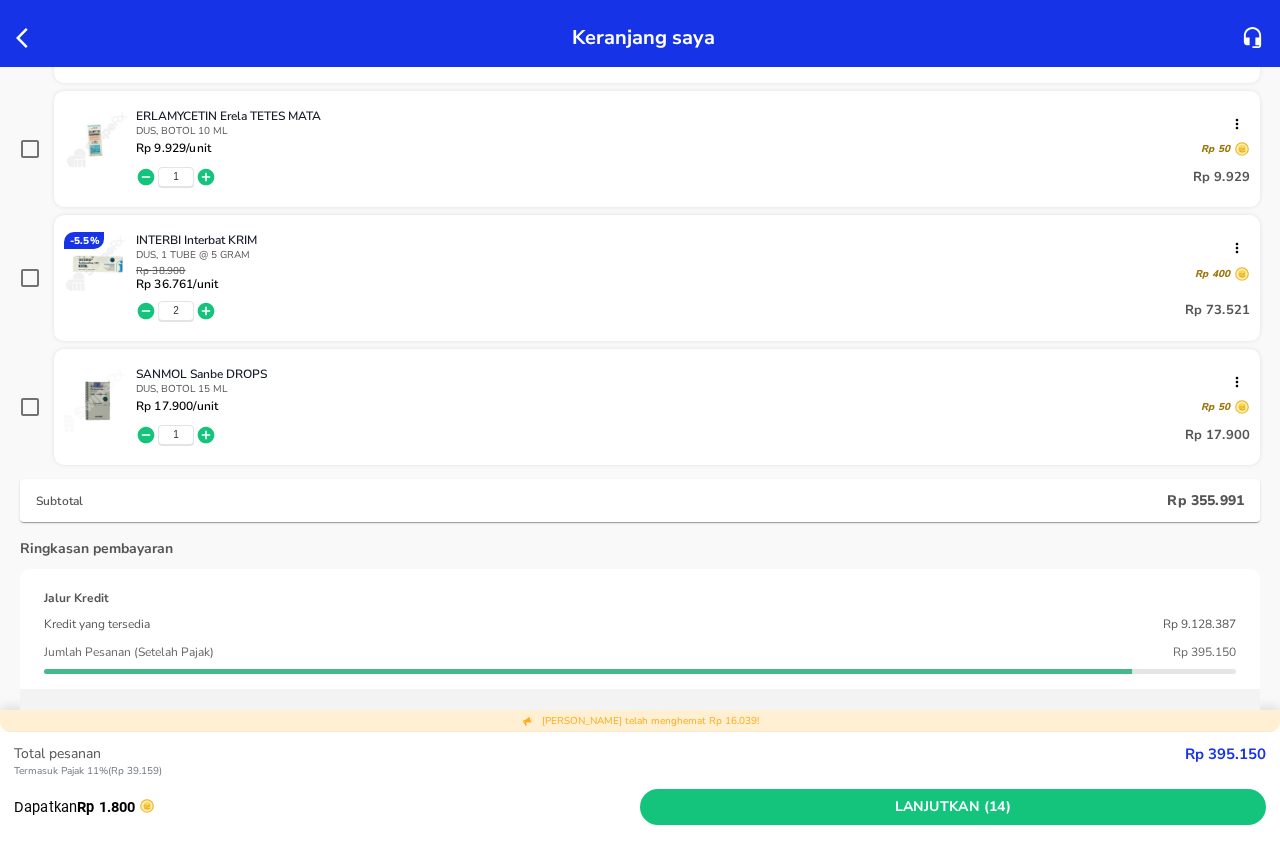 scroll, scrollTop: 742, scrollLeft: 0, axis: vertical 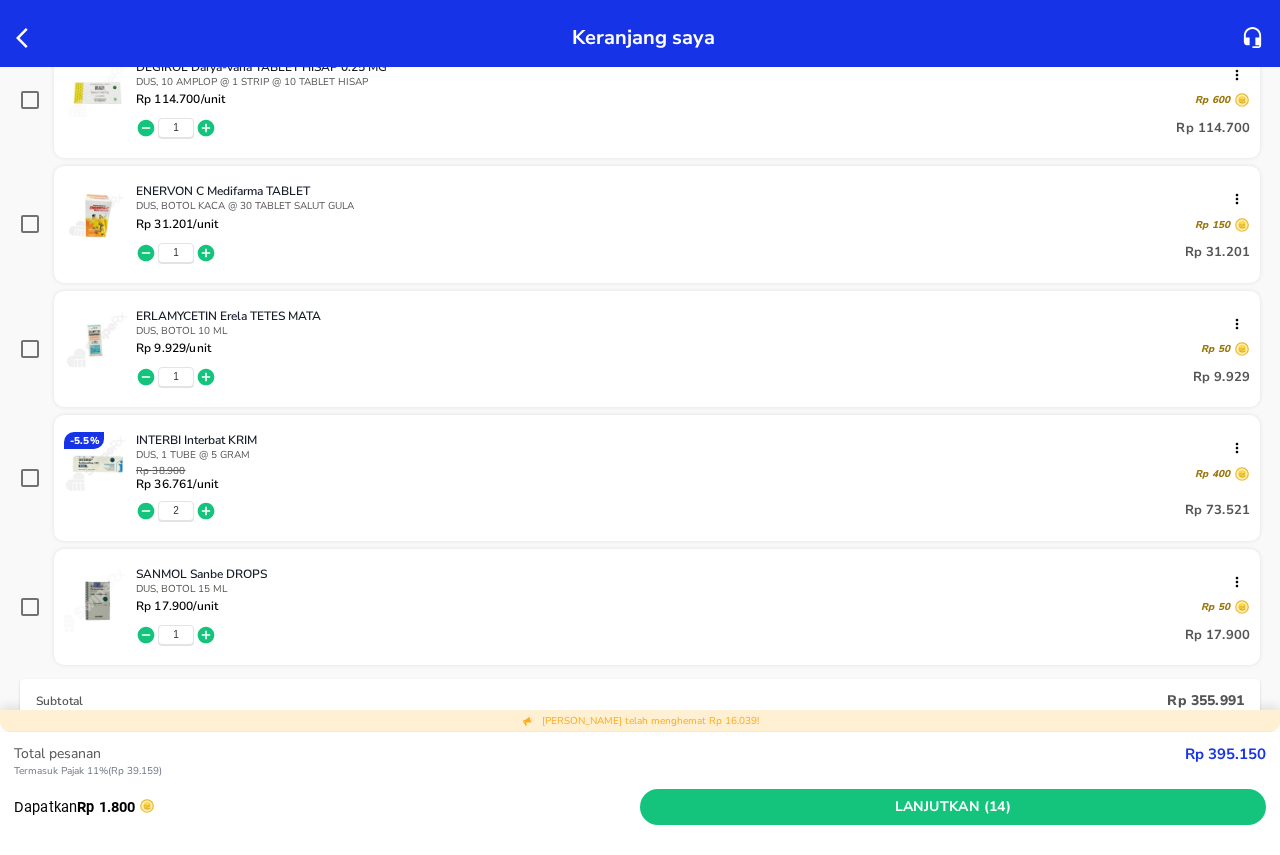 click at bounding box center (97, 465) 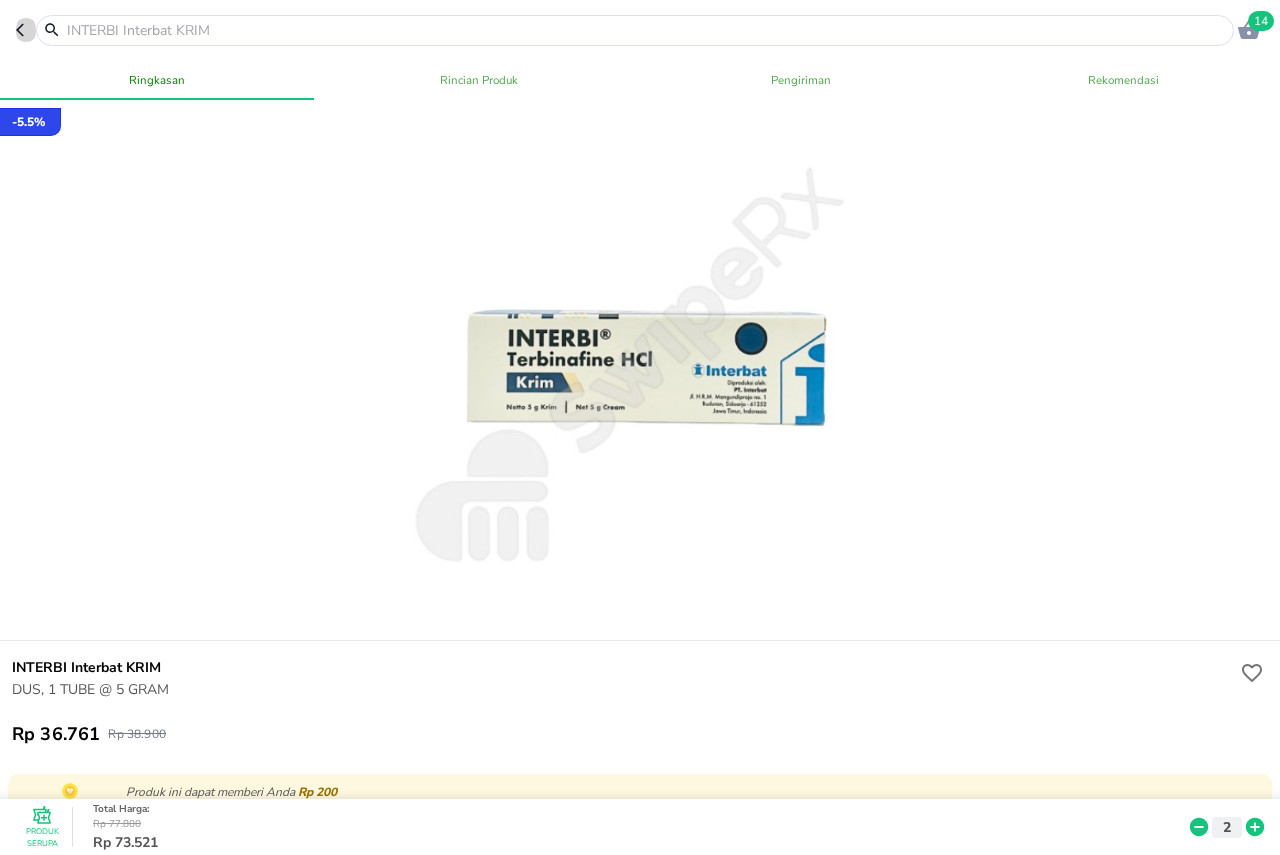 click 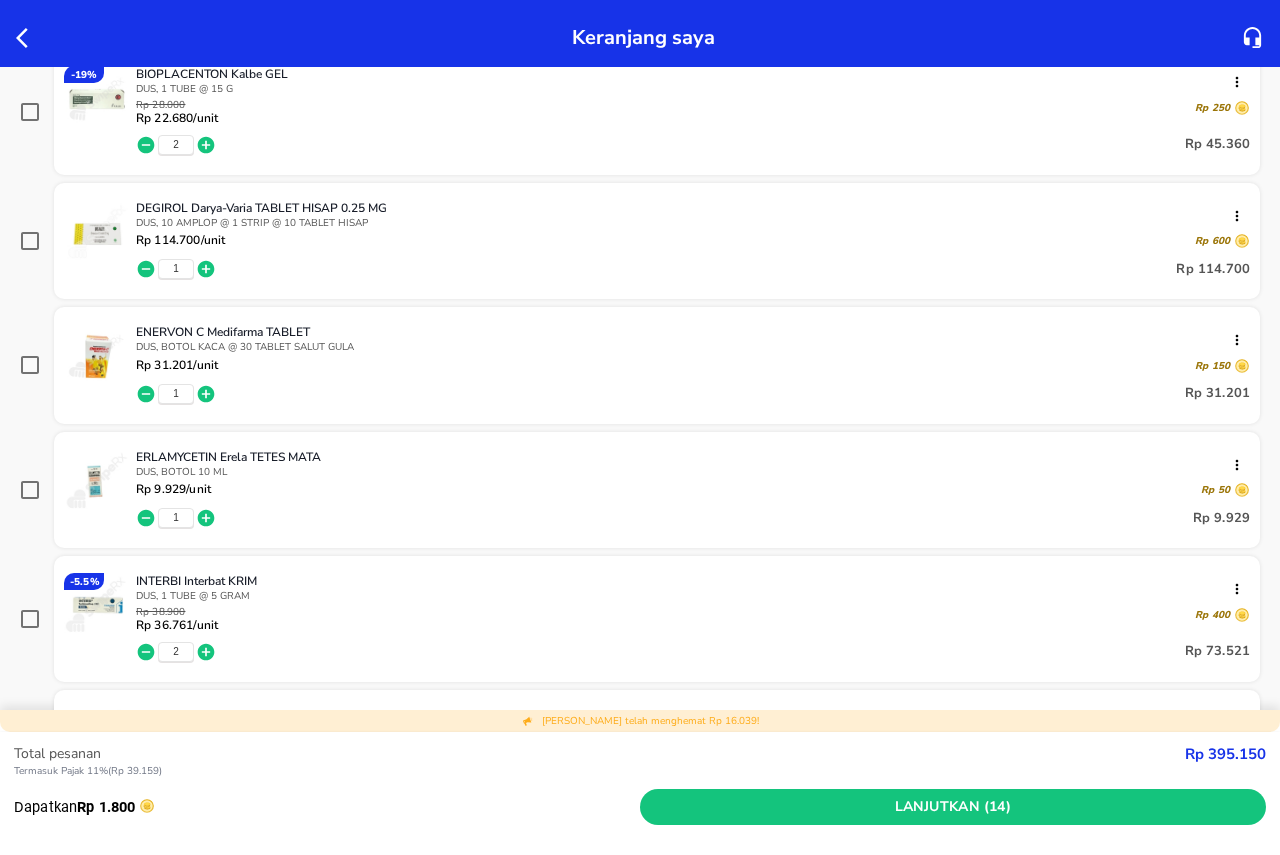 scroll, scrollTop: 600, scrollLeft: 0, axis: vertical 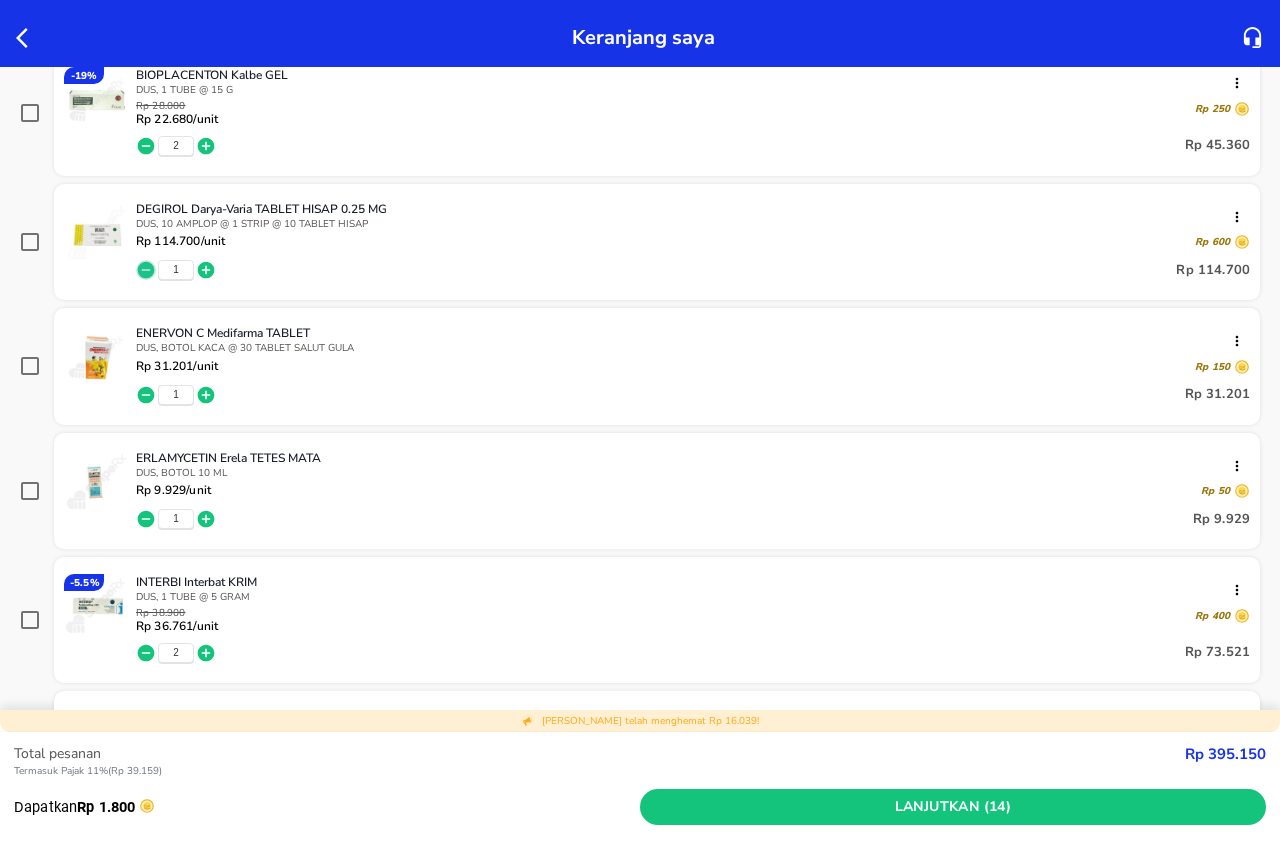 click 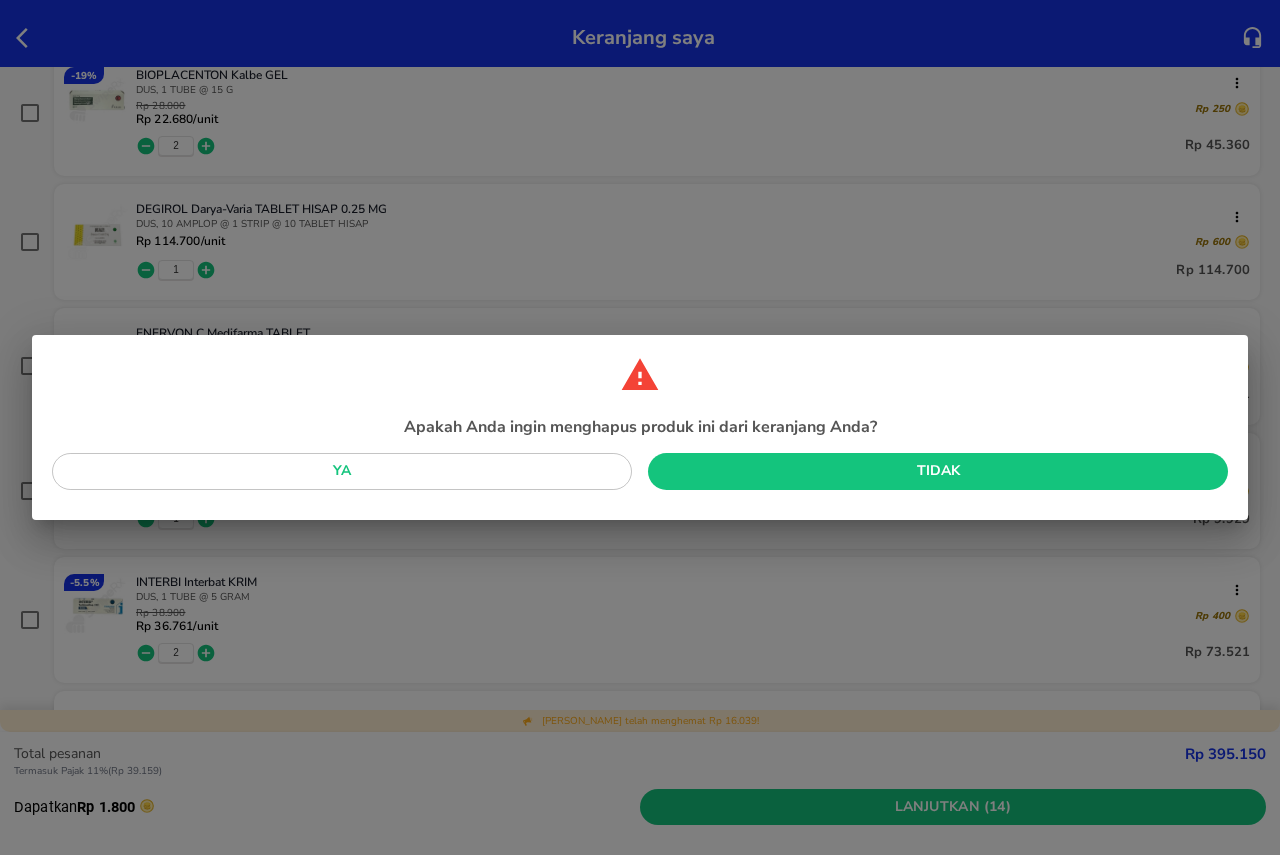 click on "Ya" at bounding box center [342, 476] 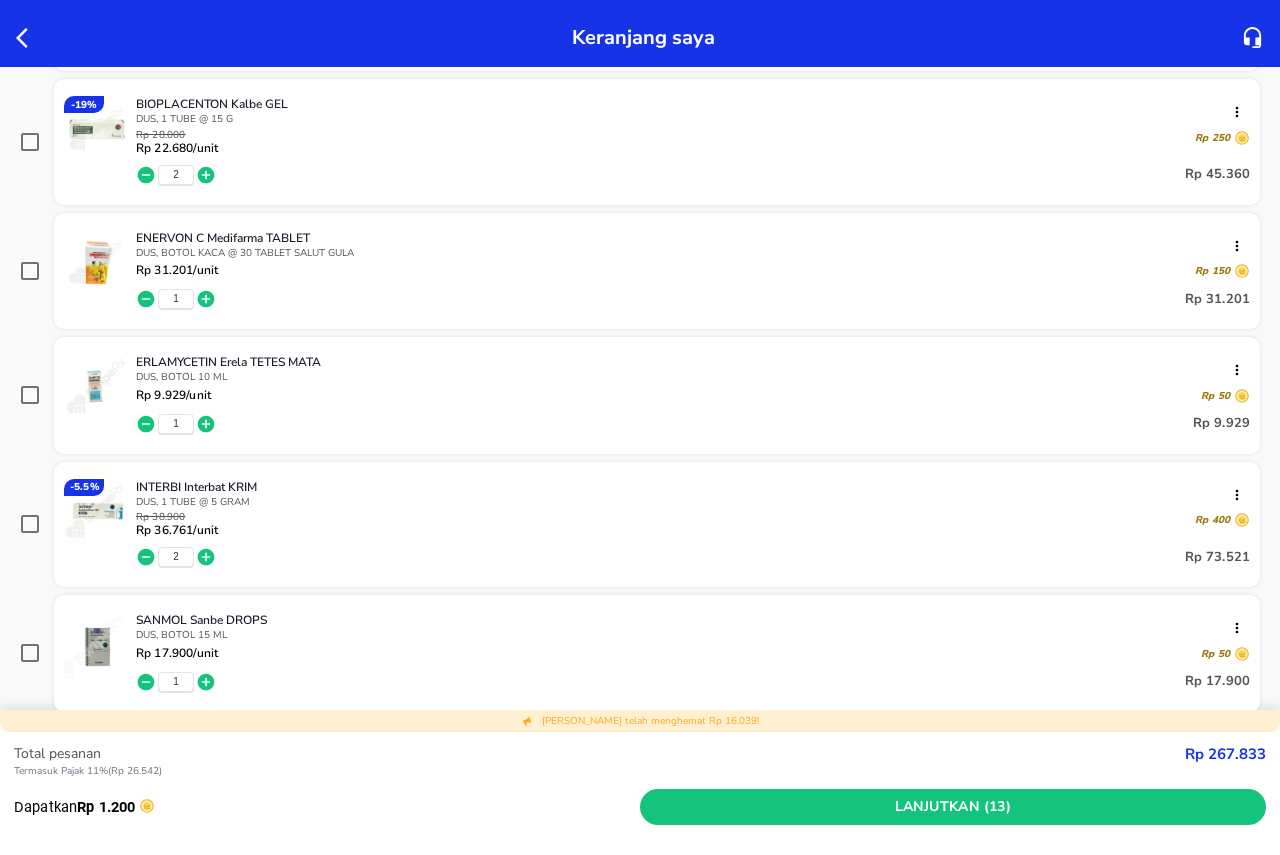 scroll, scrollTop: 800, scrollLeft: 0, axis: vertical 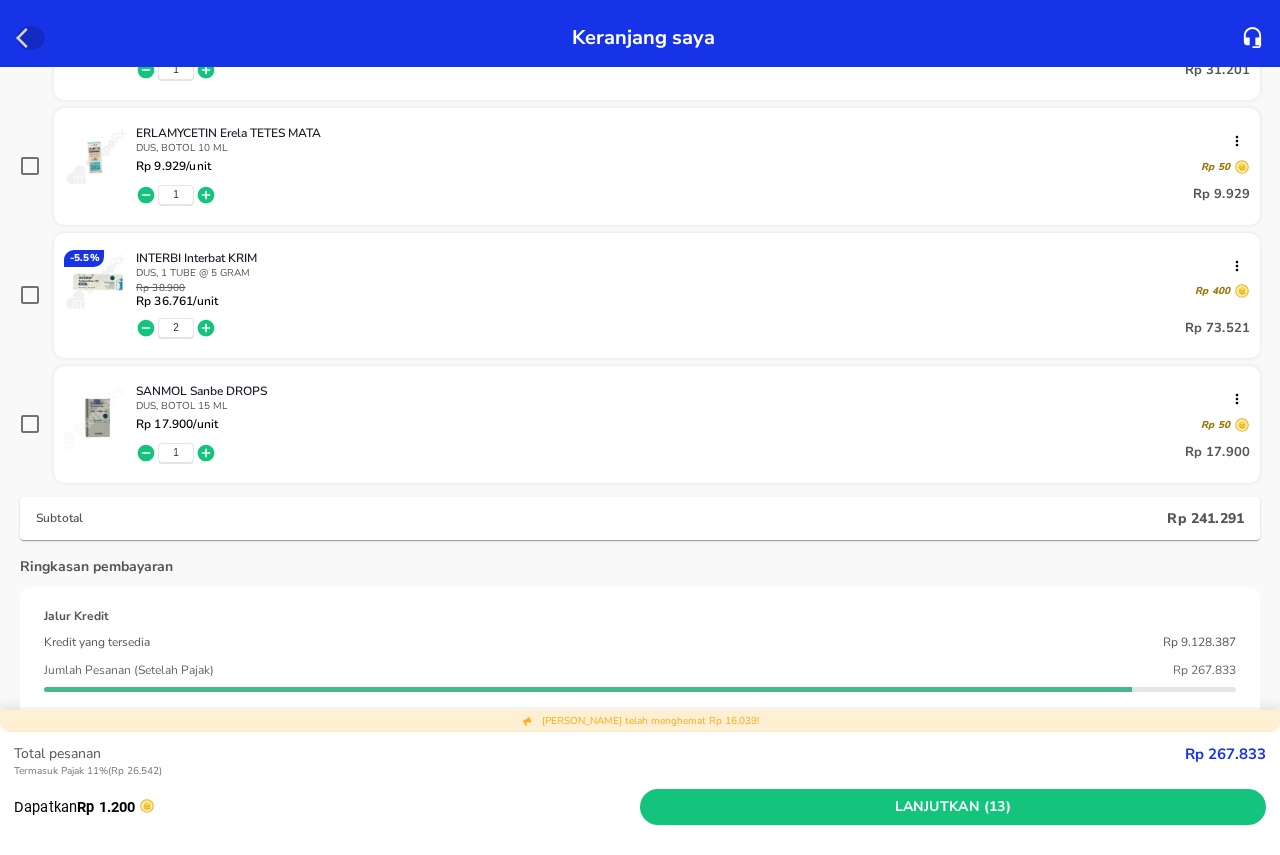 click 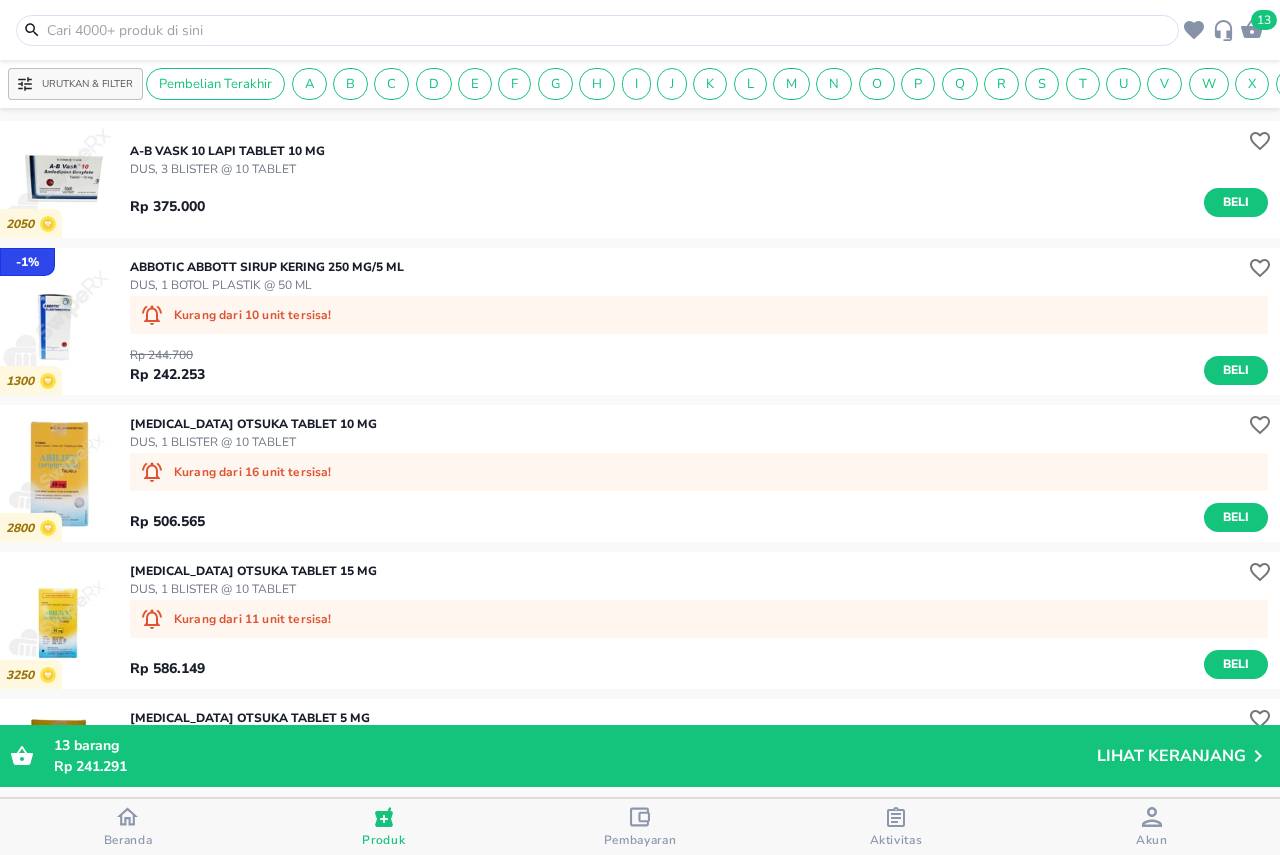 click on "Rp 241.291" at bounding box center (575, 766) 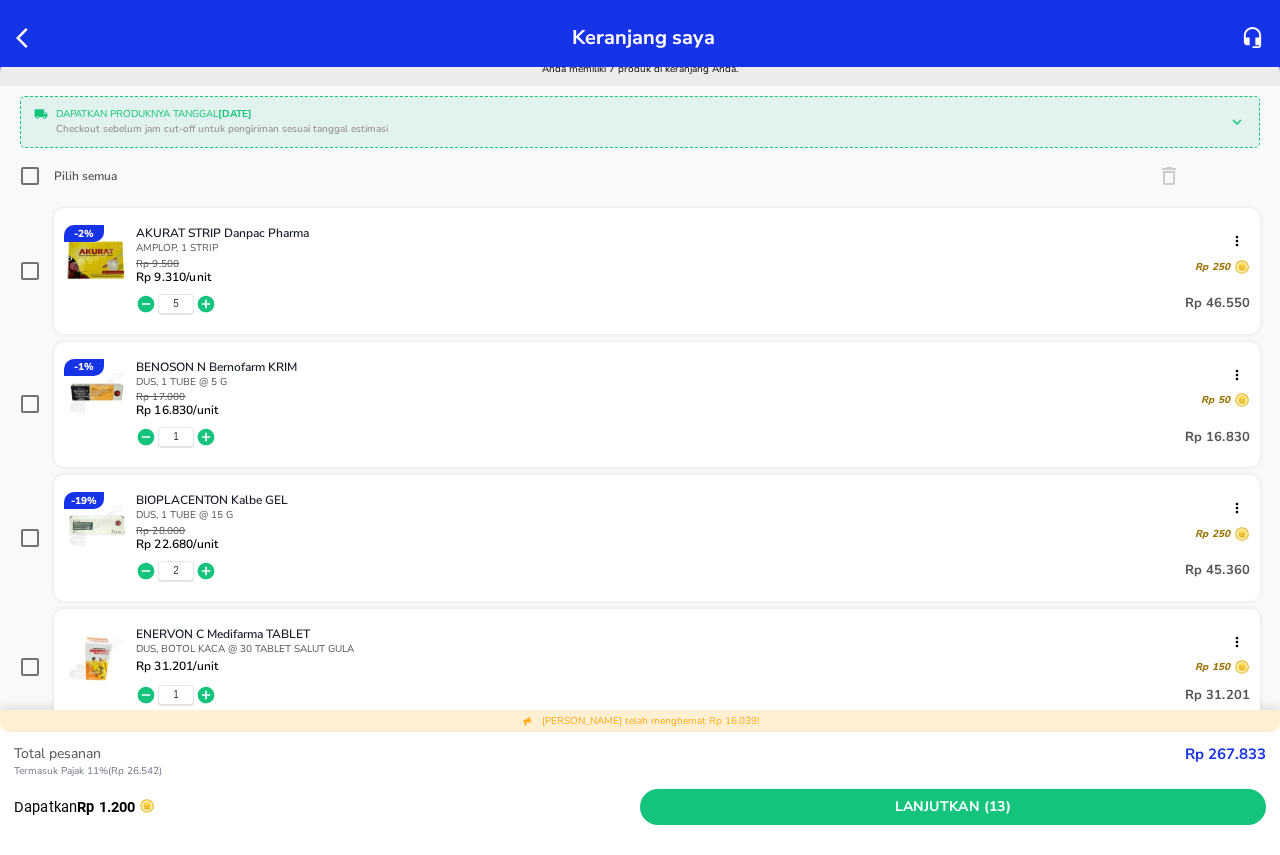 scroll, scrollTop: 0, scrollLeft: 0, axis: both 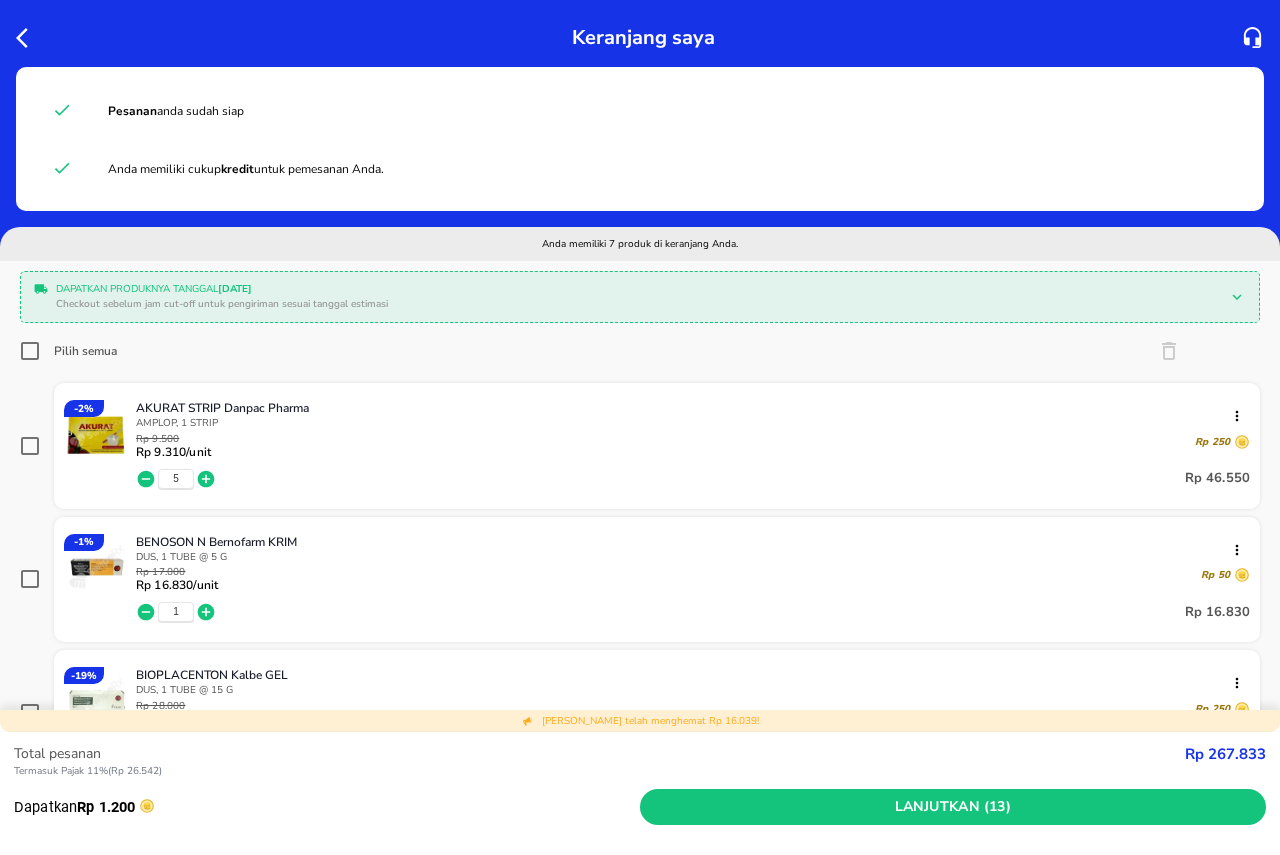 click 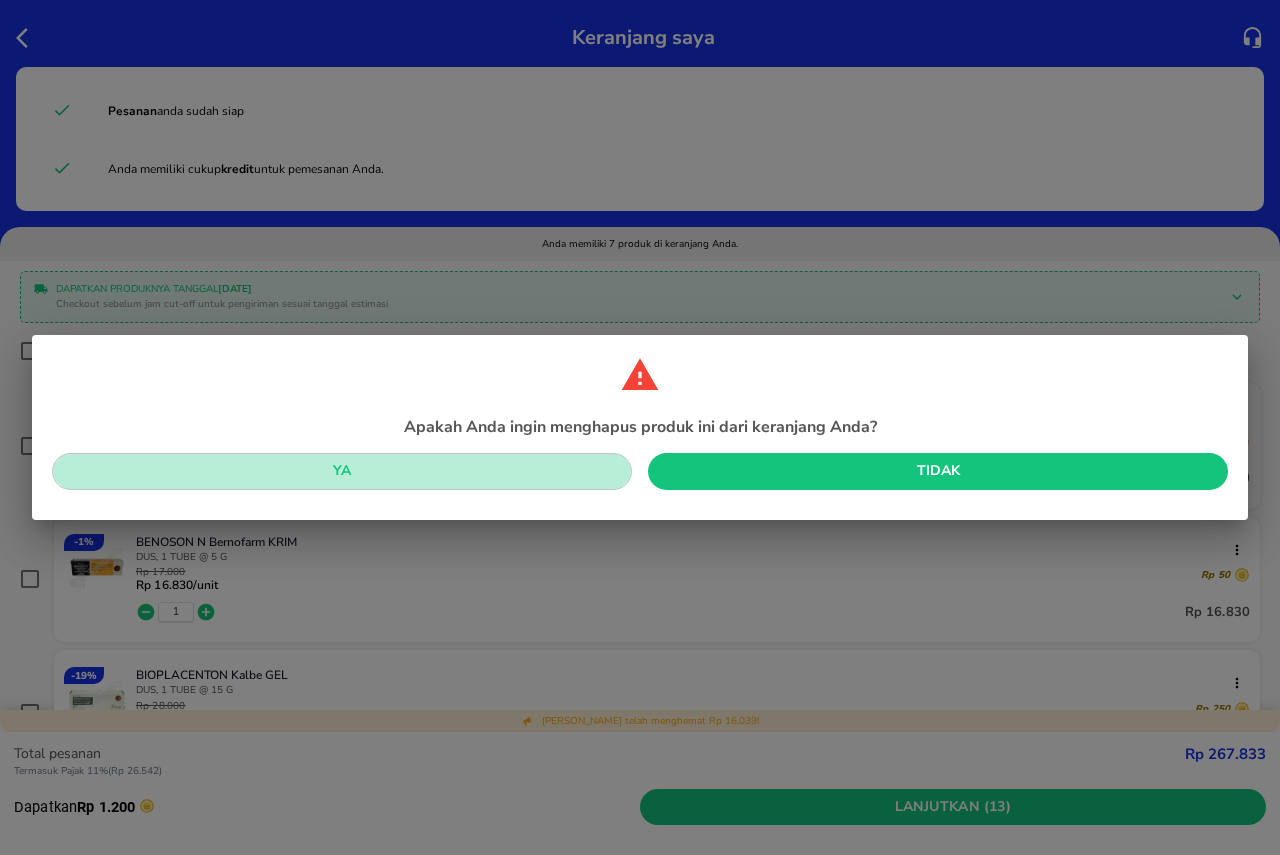 click on "Ya" at bounding box center (342, 471) 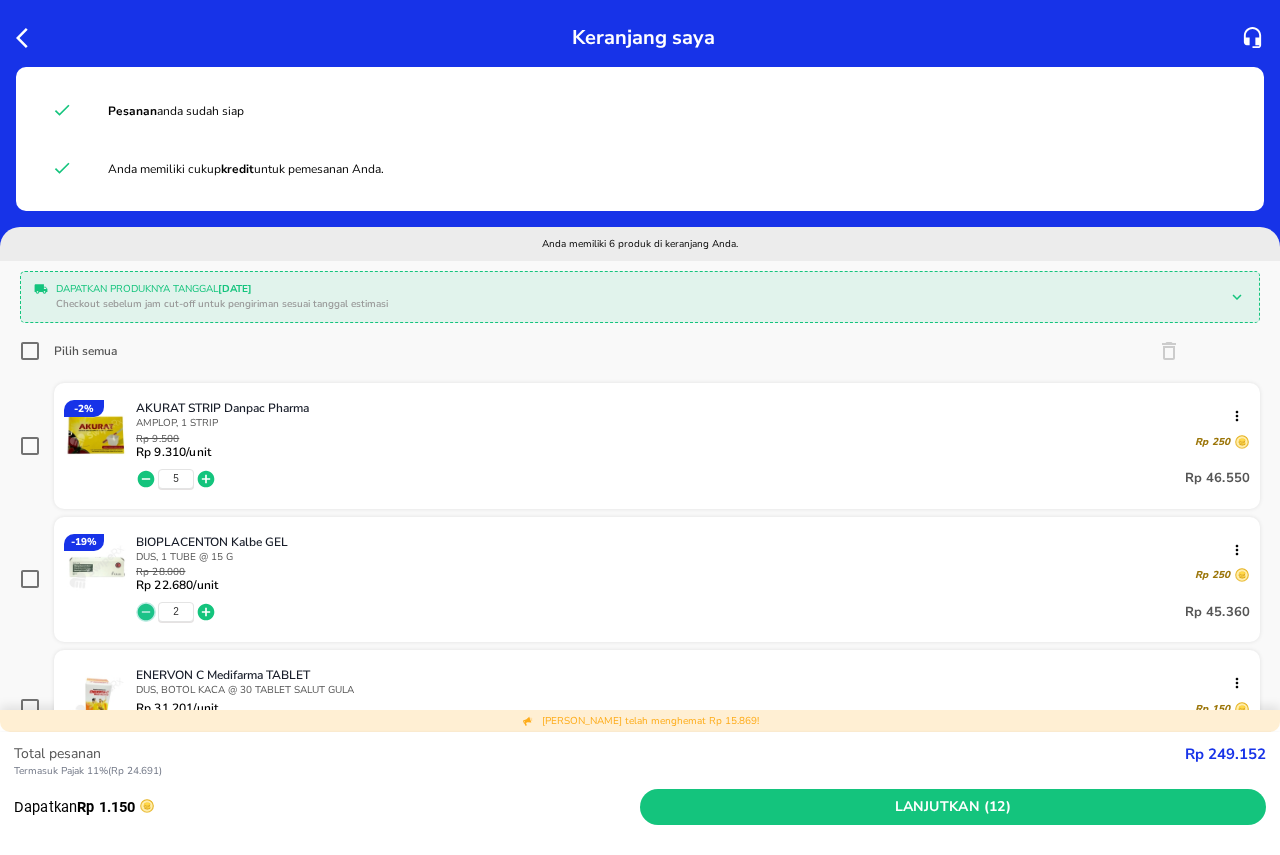 click 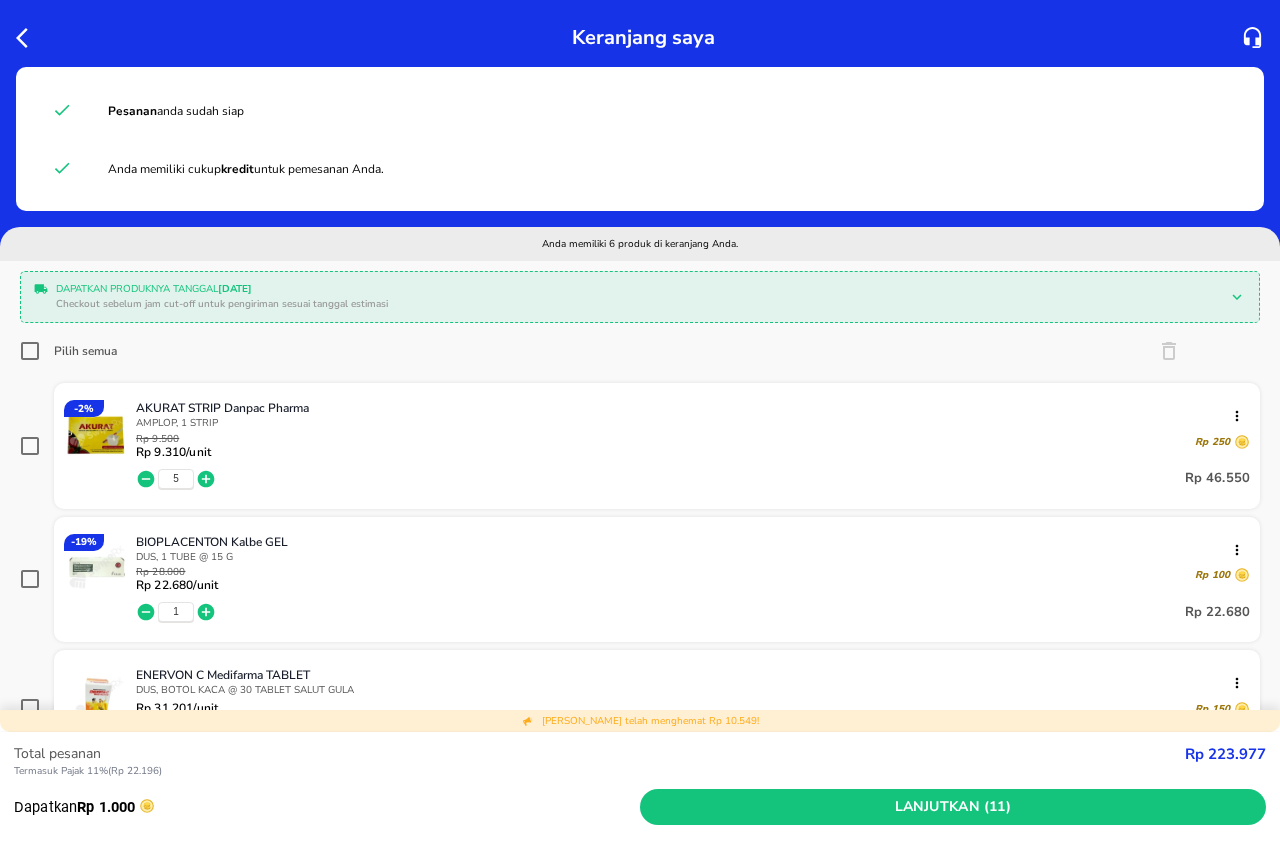 click on "1" at bounding box center [176, 612] 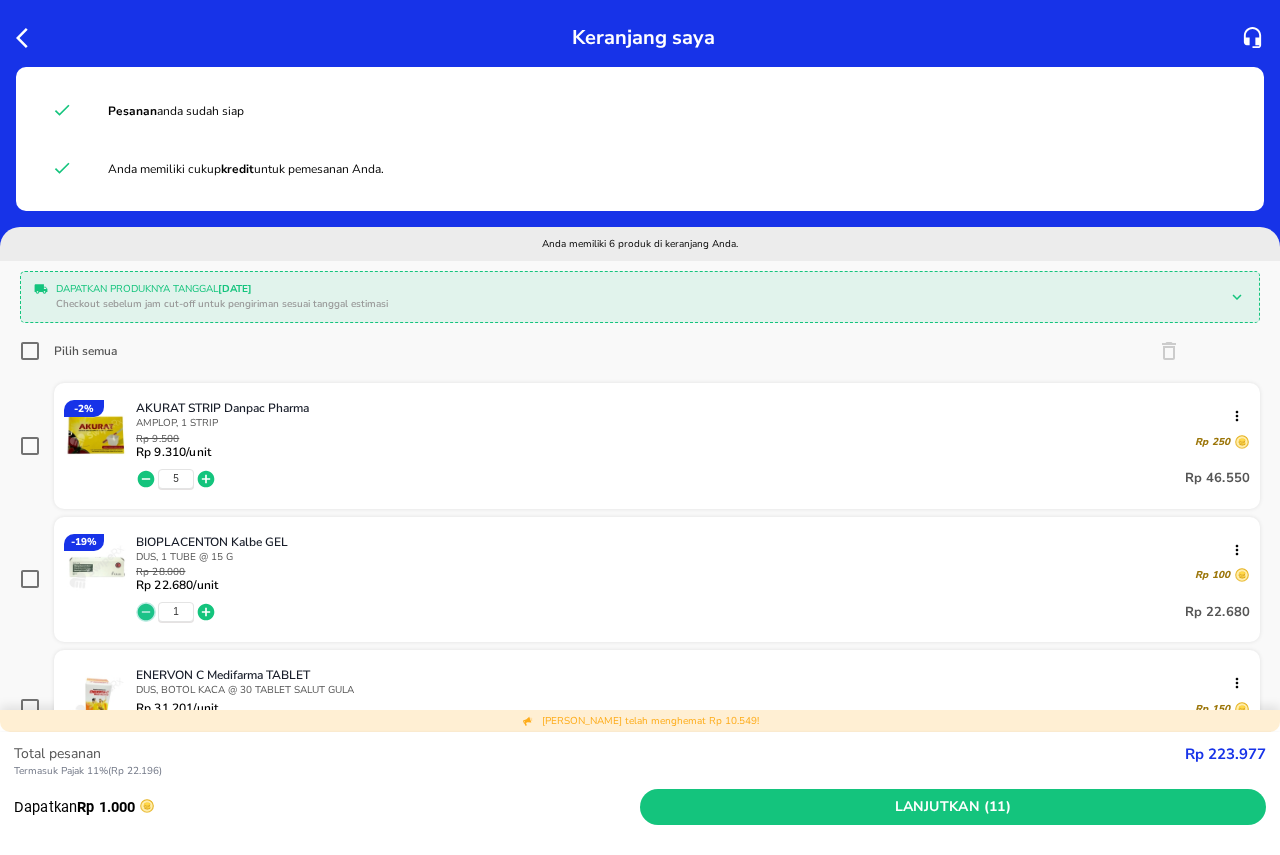 click 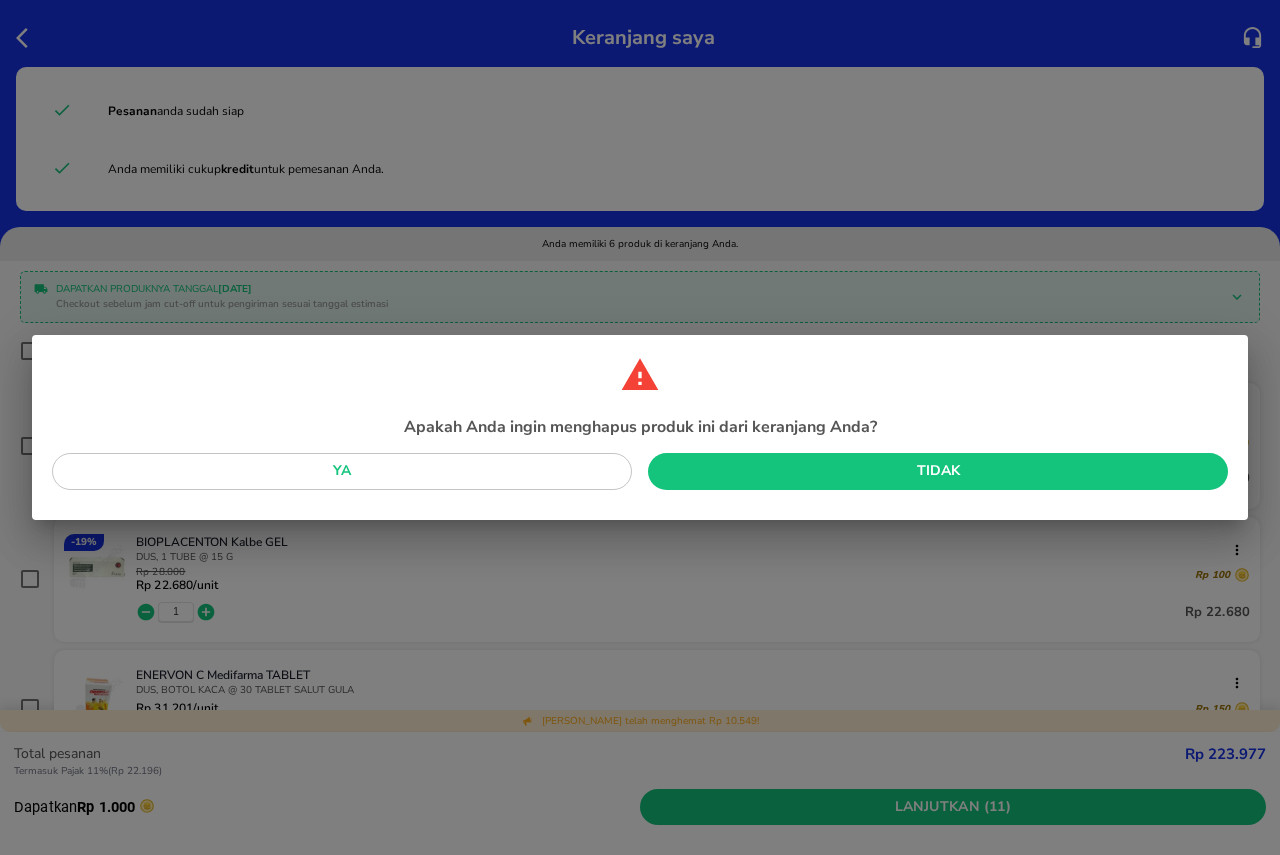 click on "Ya" at bounding box center [342, 471] 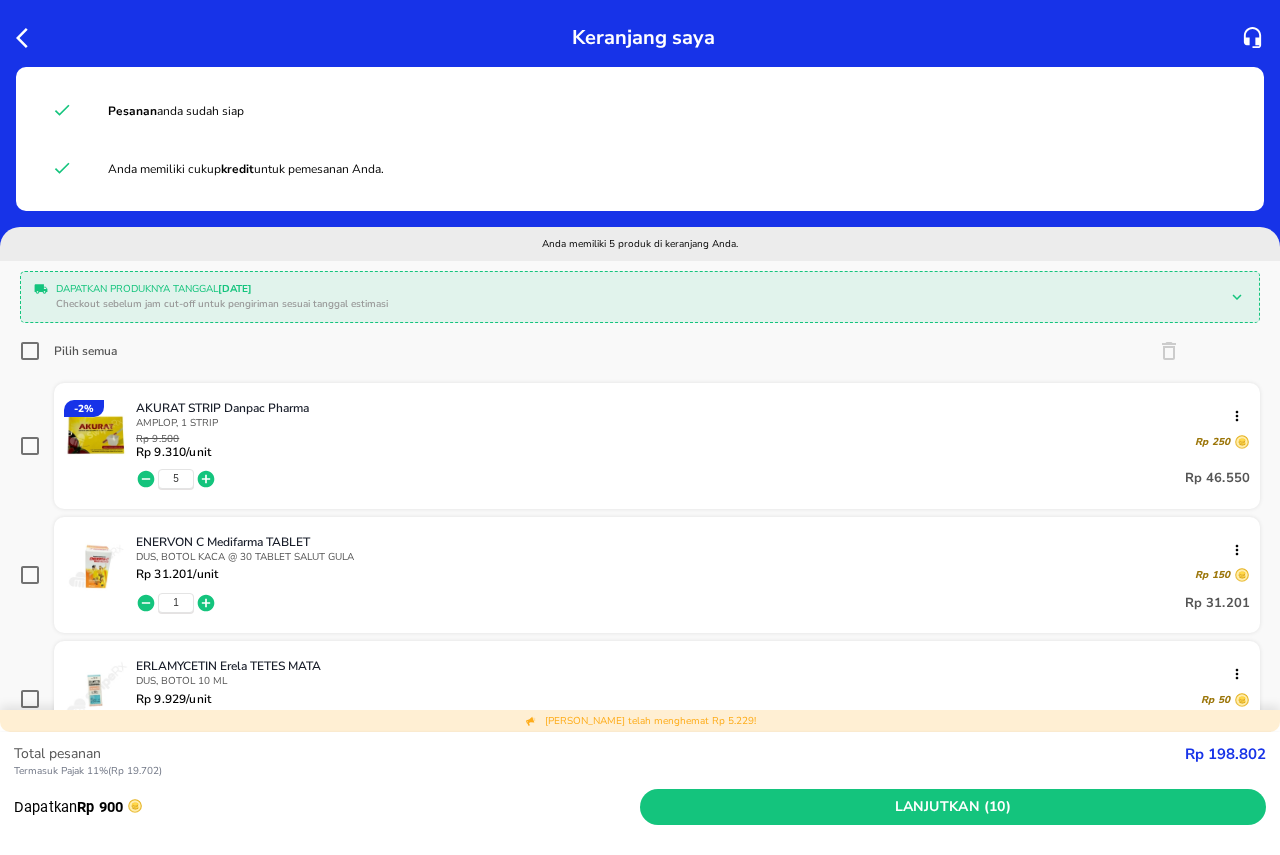 scroll, scrollTop: 200, scrollLeft: 0, axis: vertical 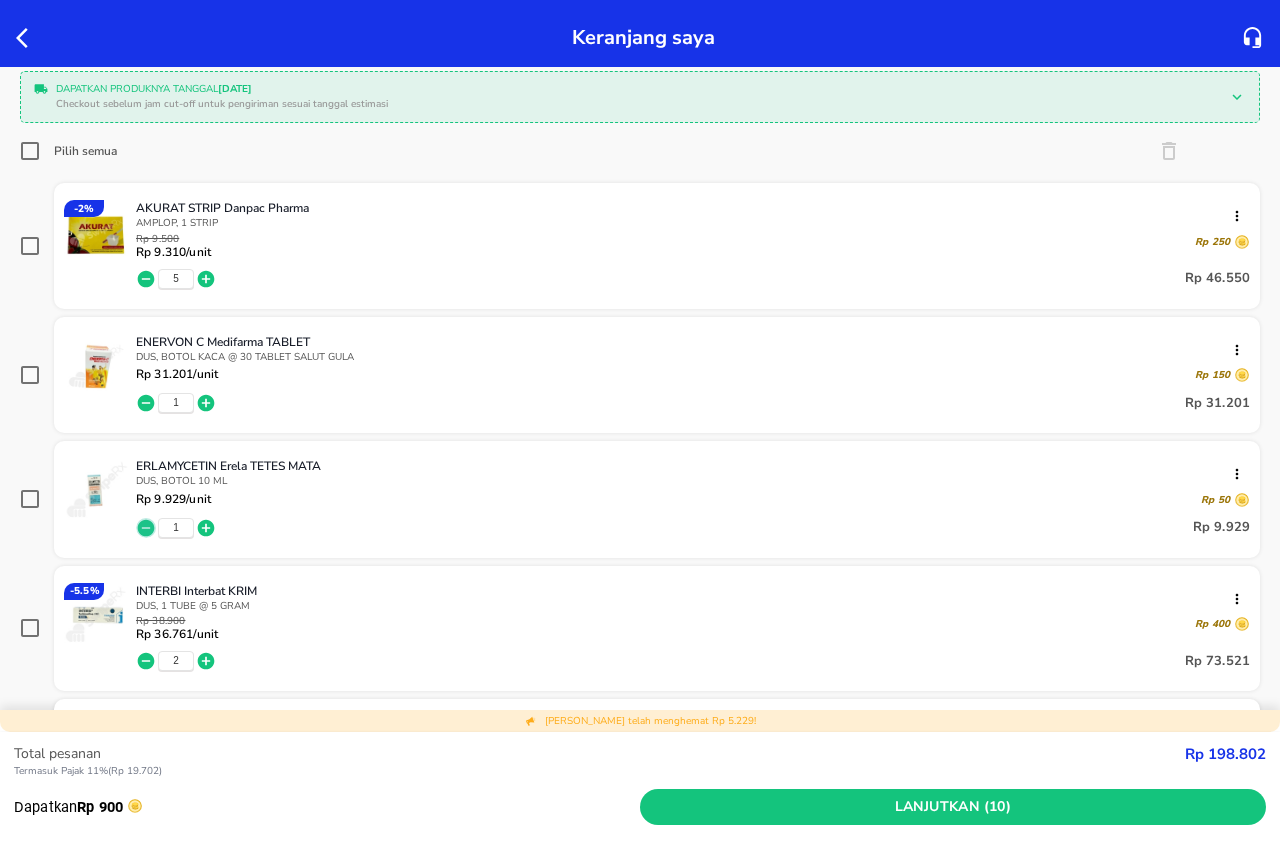 click 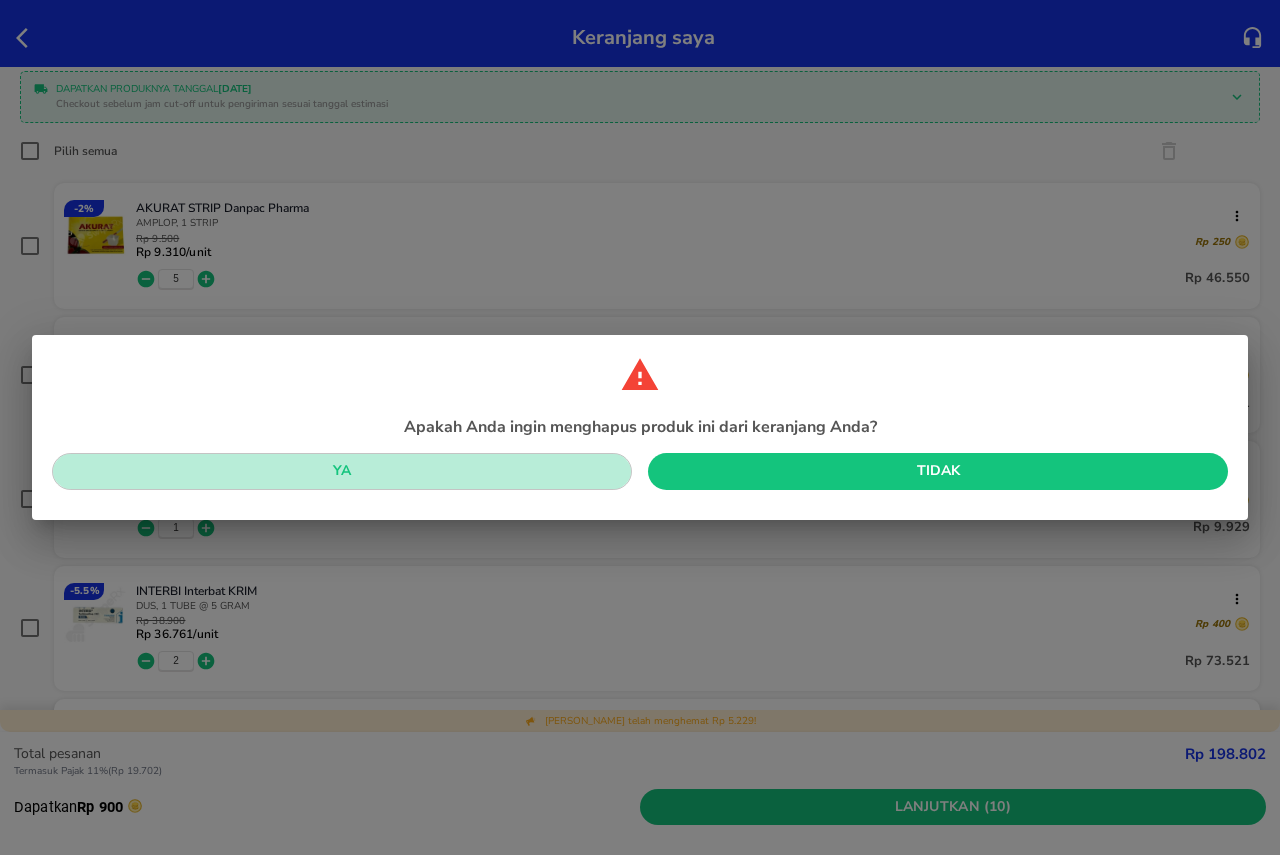 click on "Ya" at bounding box center [342, 471] 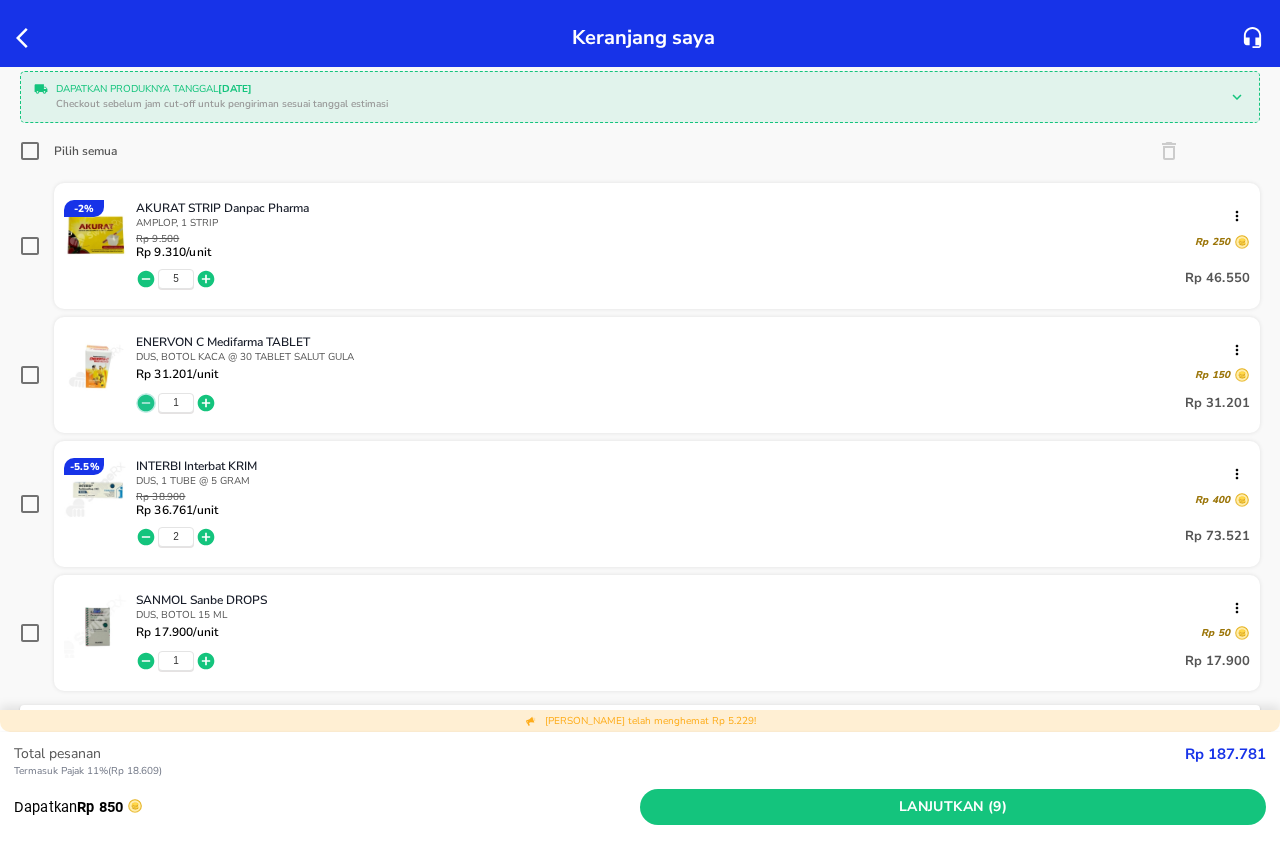 click 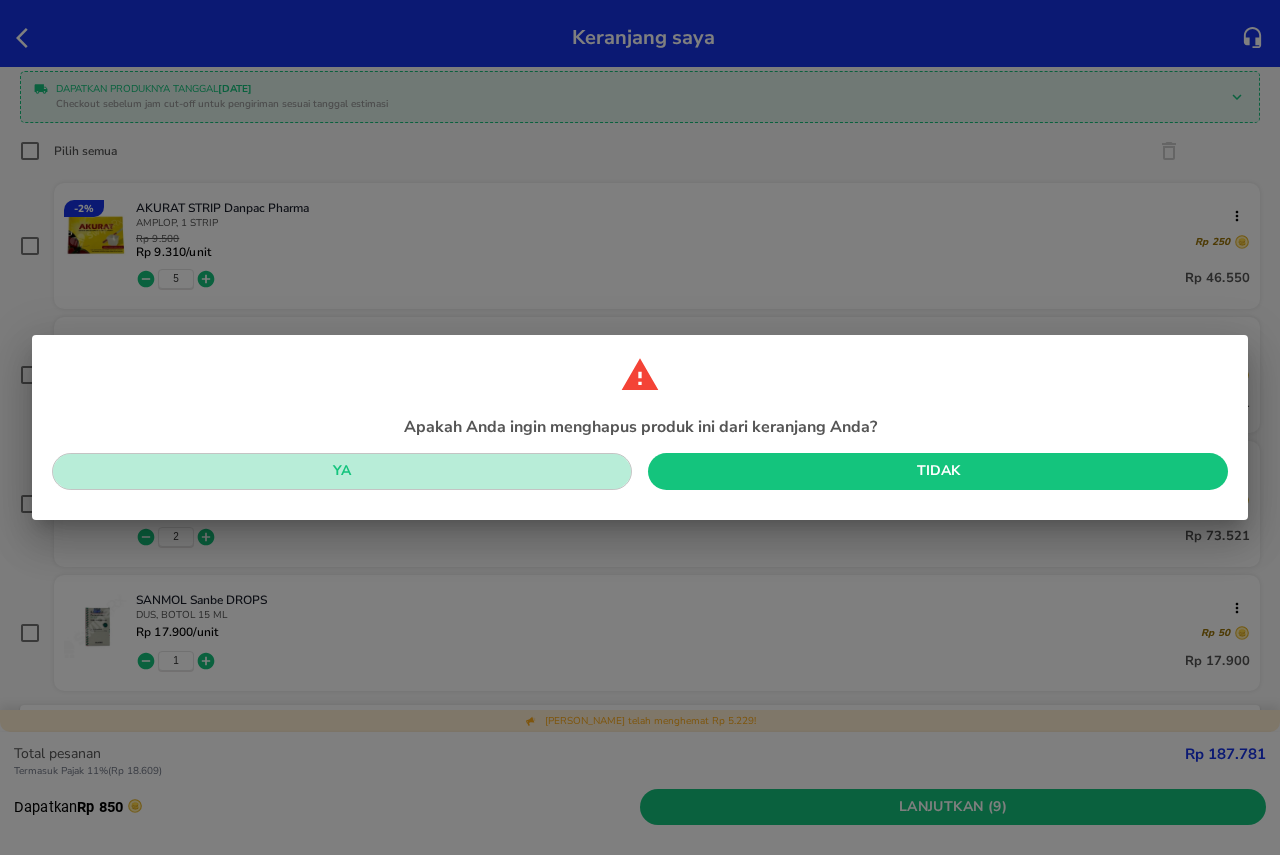 click on "Ya" at bounding box center (342, 471) 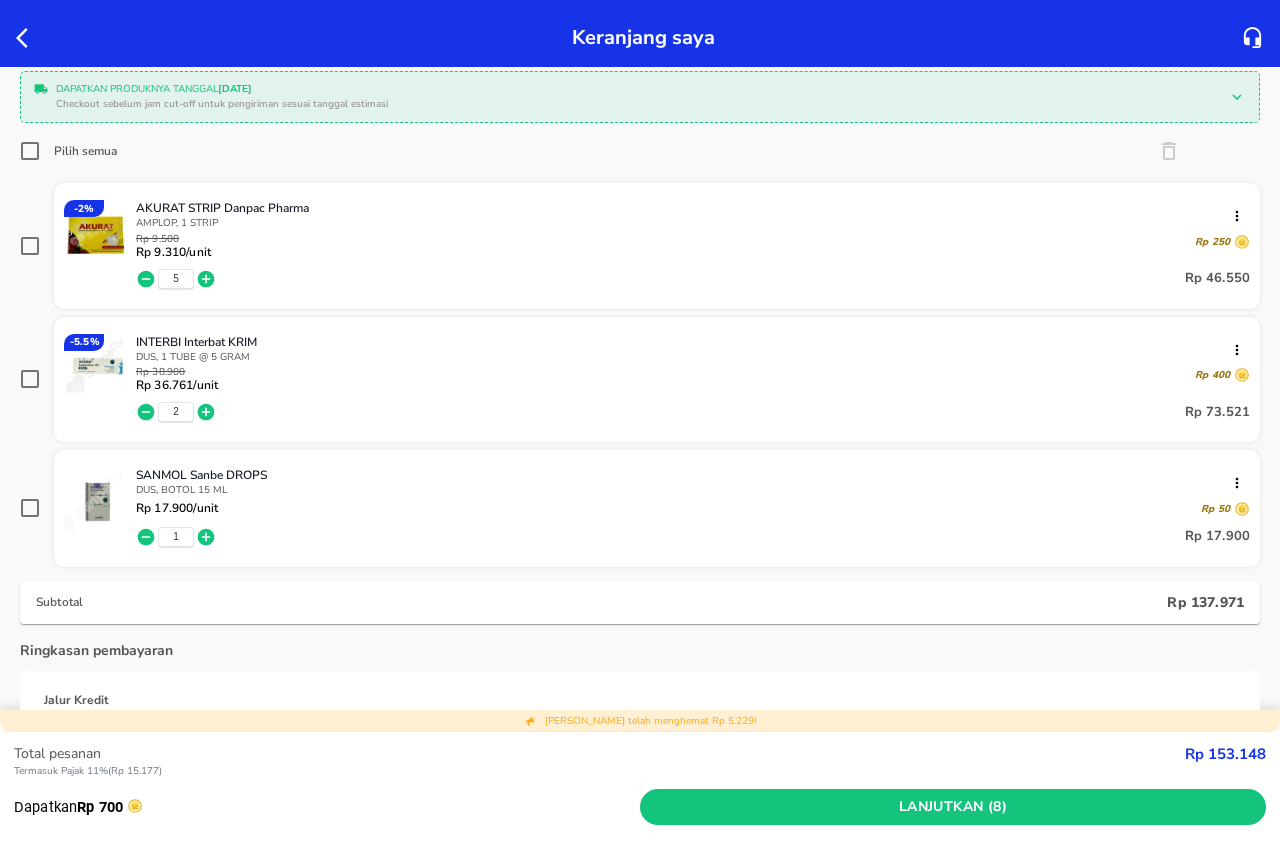 click at bounding box center [100, 512] 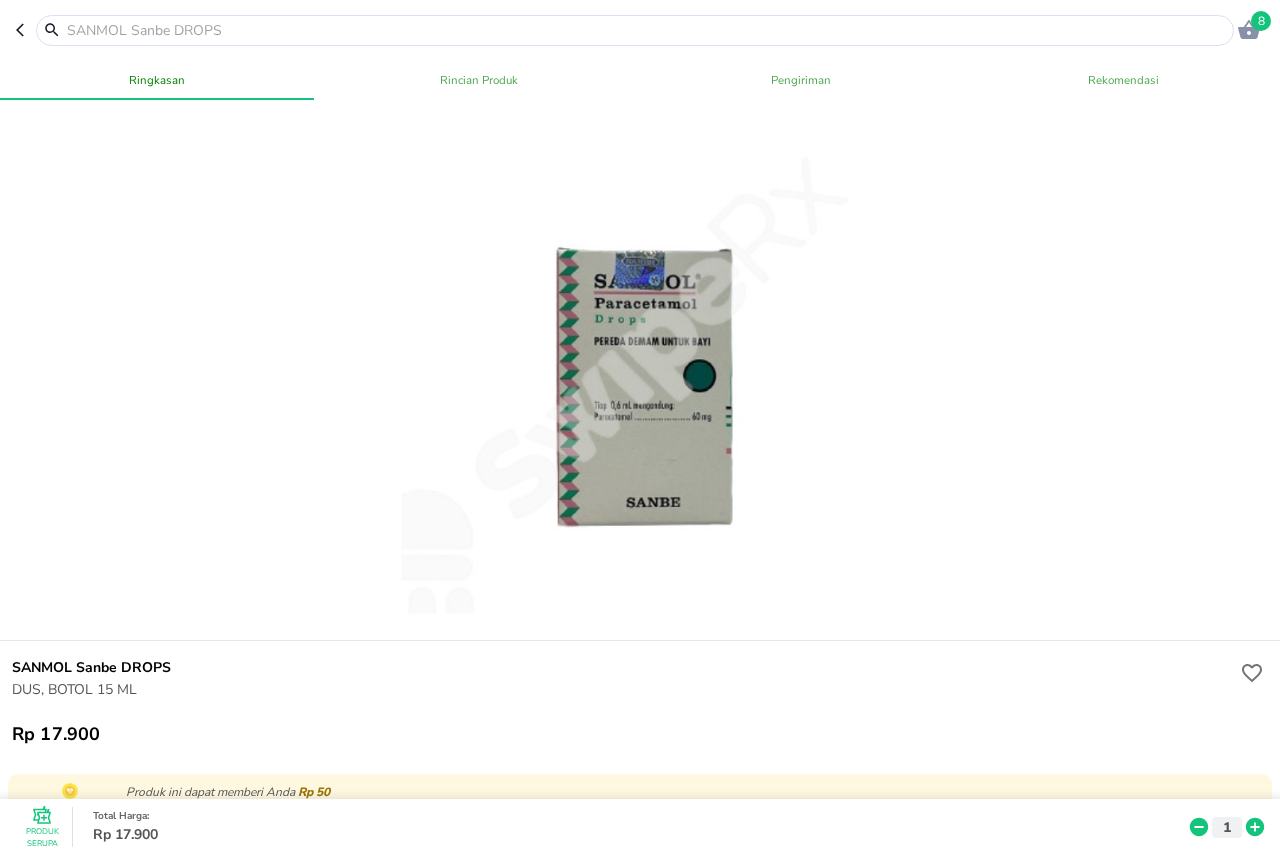 click on "8" at bounding box center [640, 30] 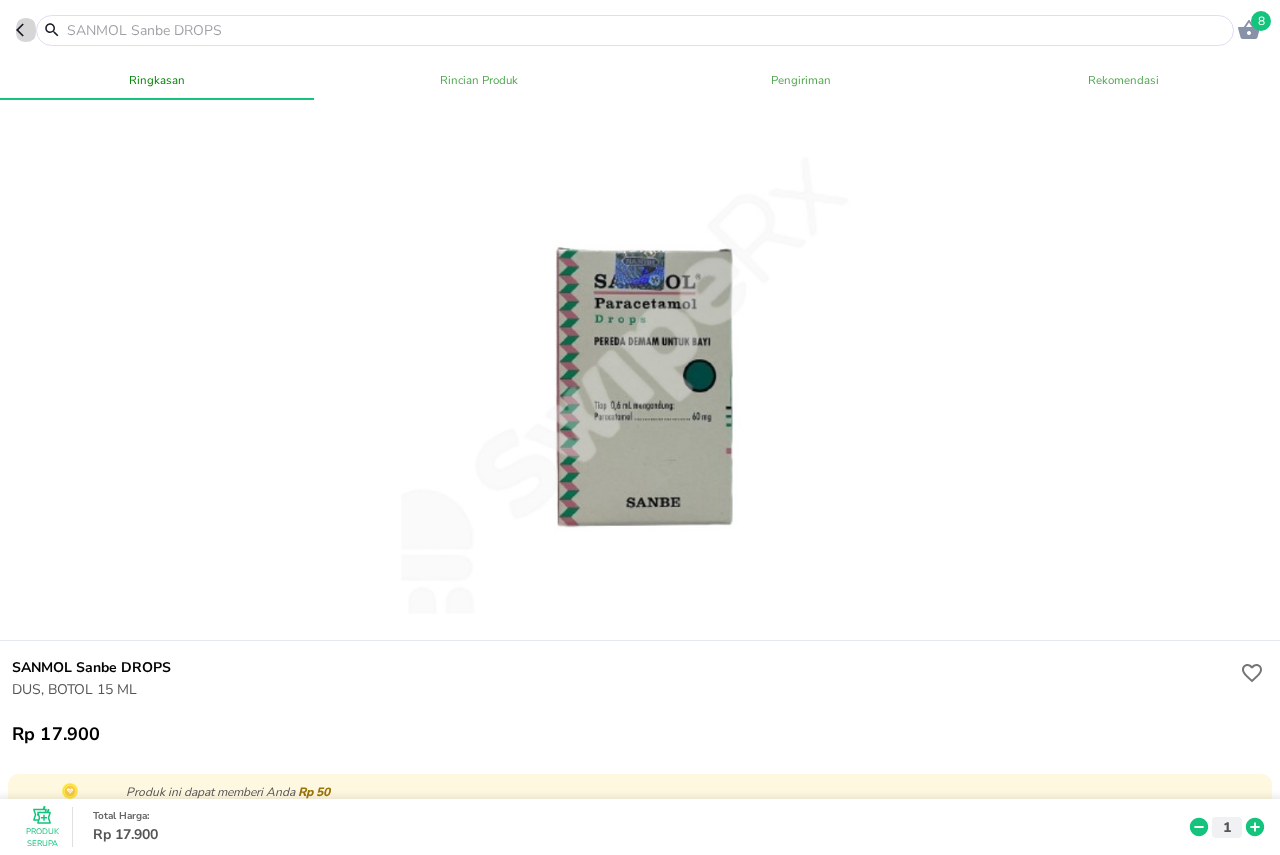 click 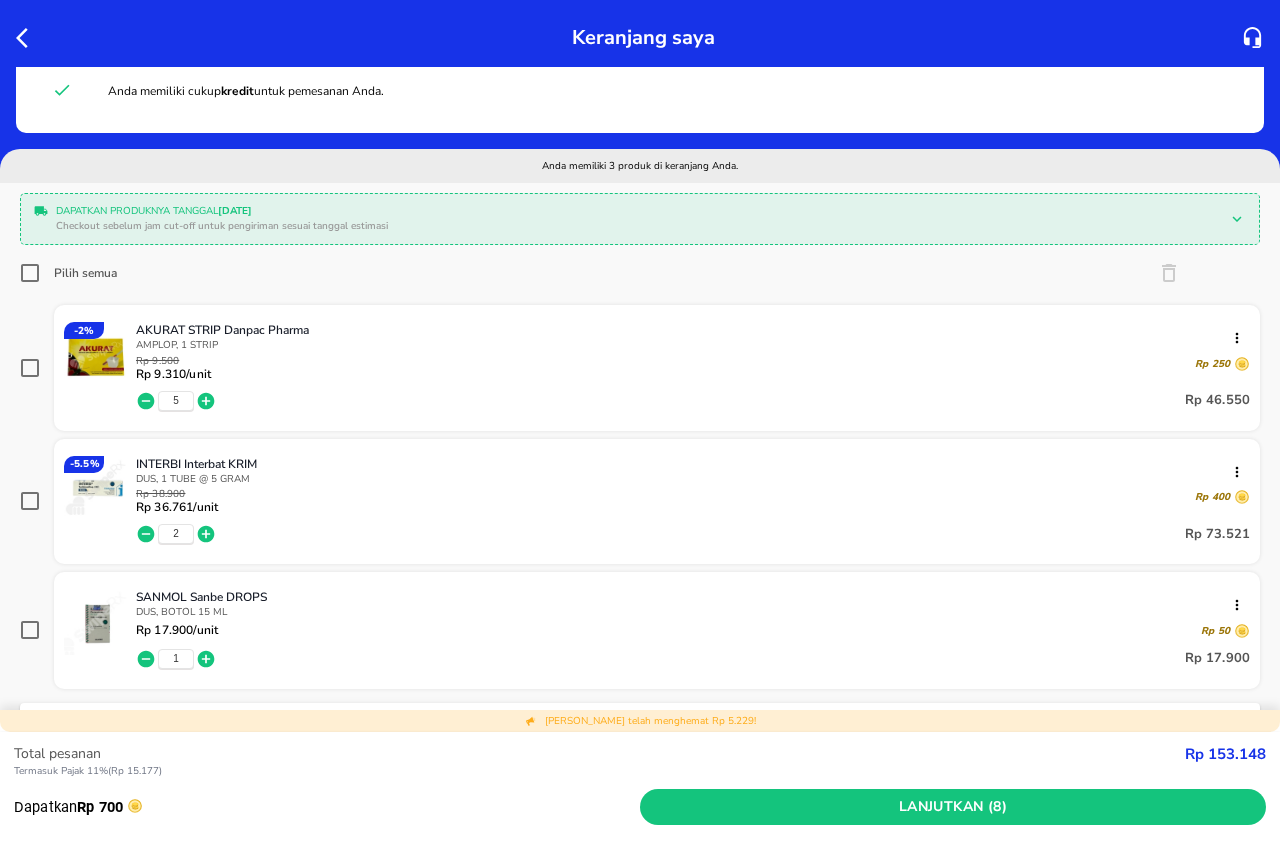 scroll, scrollTop: 200, scrollLeft: 0, axis: vertical 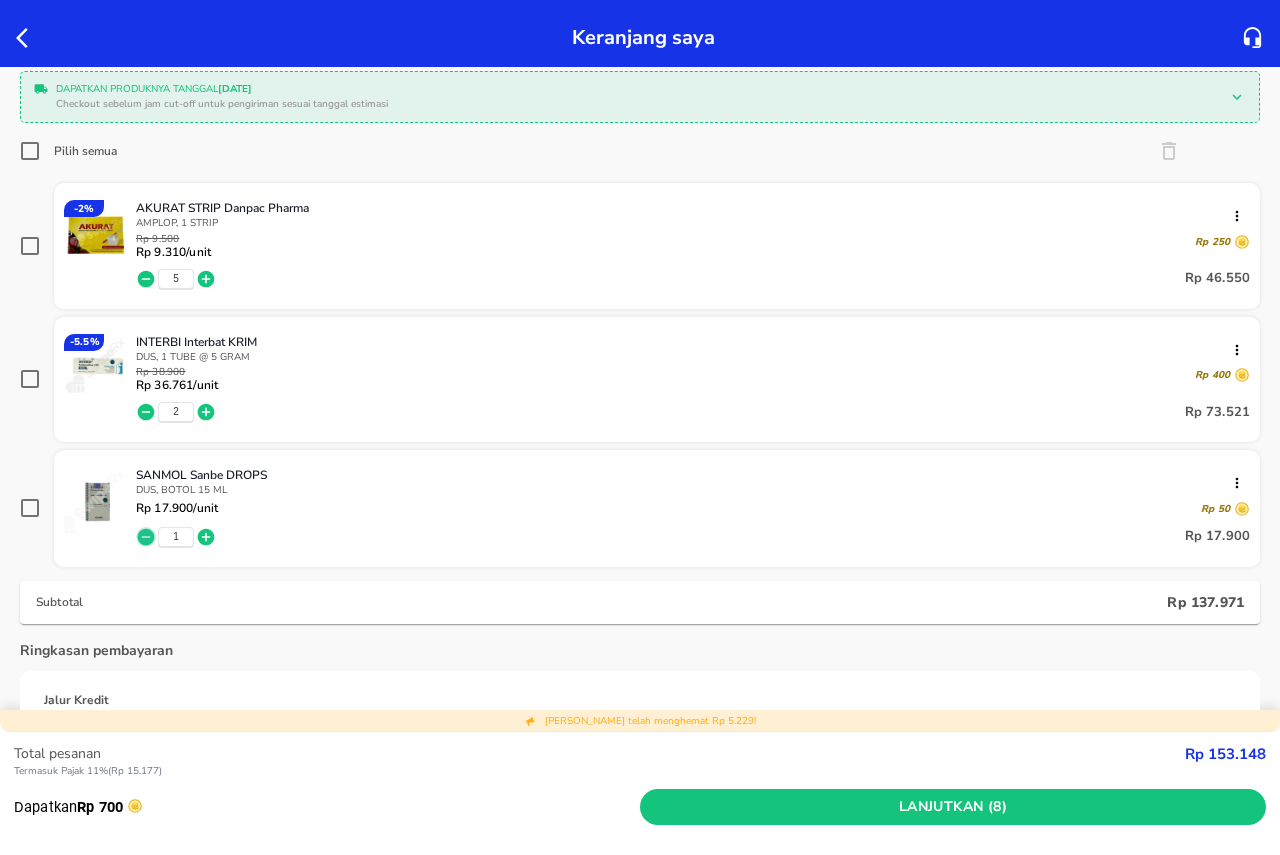click 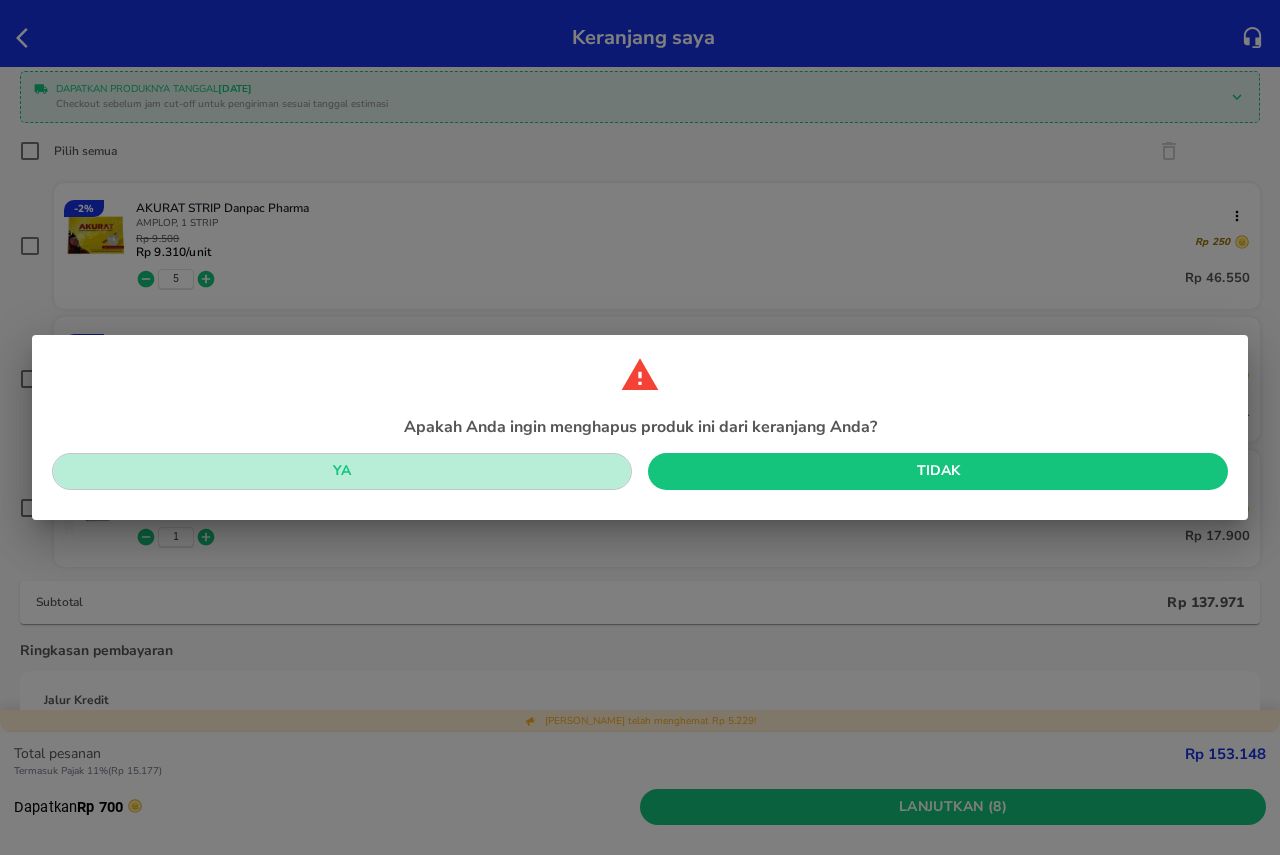 click on "Ya" at bounding box center (342, 471) 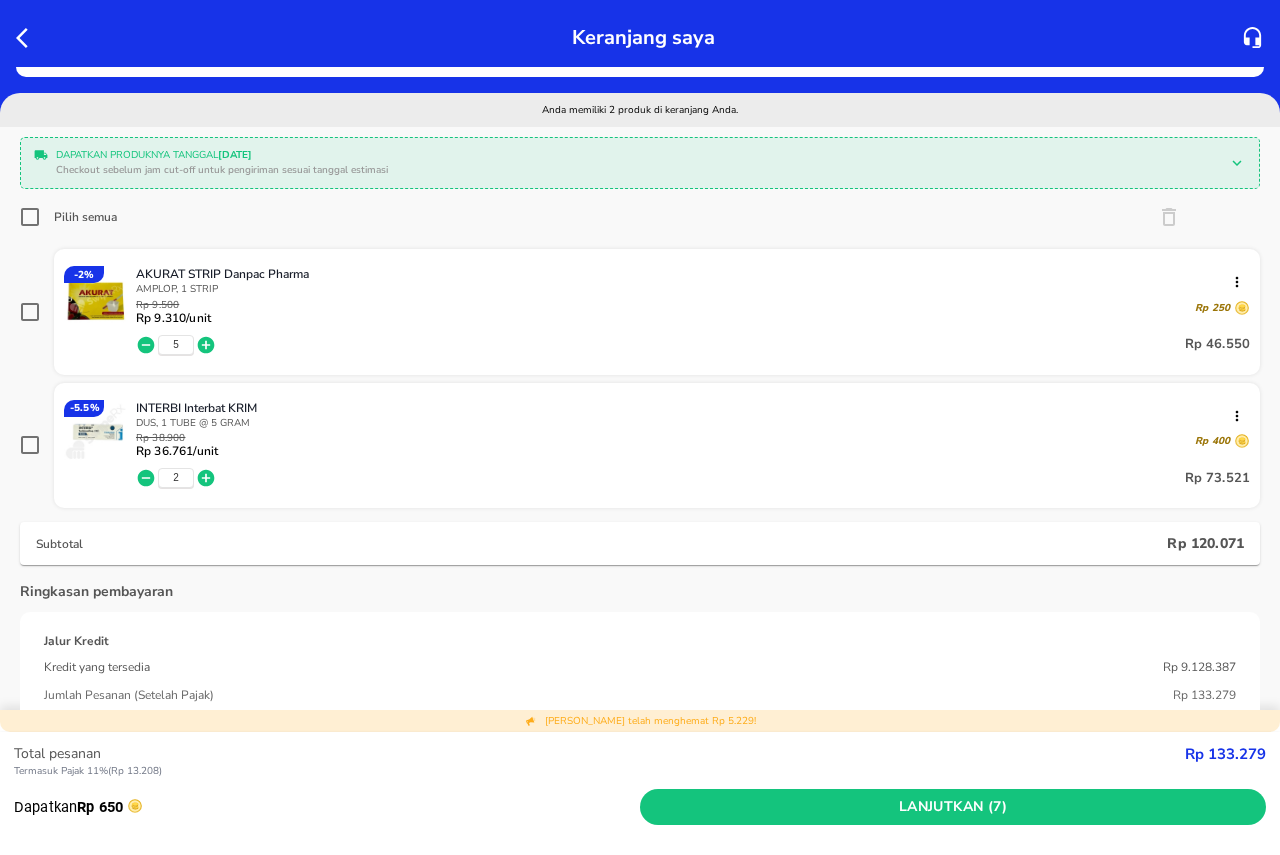scroll, scrollTop: 100, scrollLeft: 0, axis: vertical 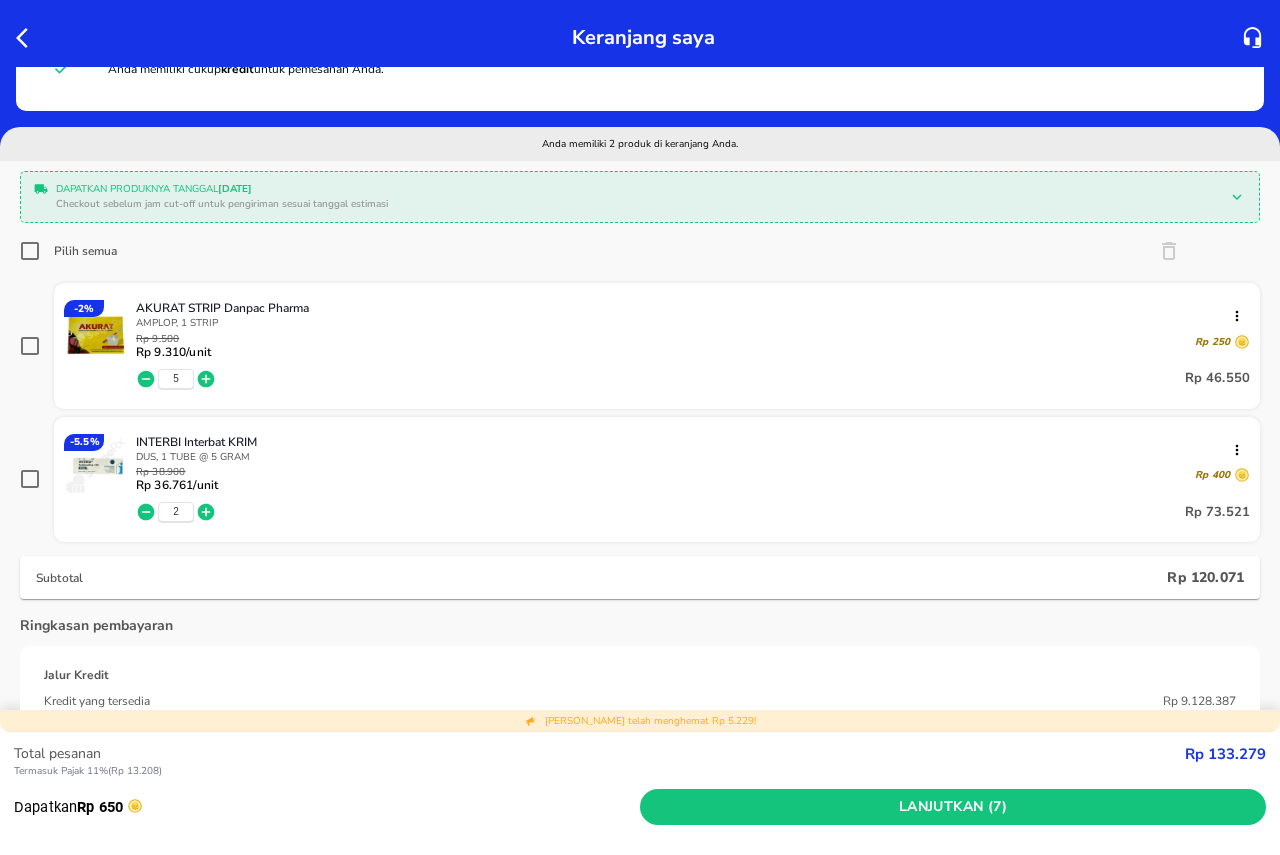 click on "Keranjang saya" at bounding box center [640, 33] 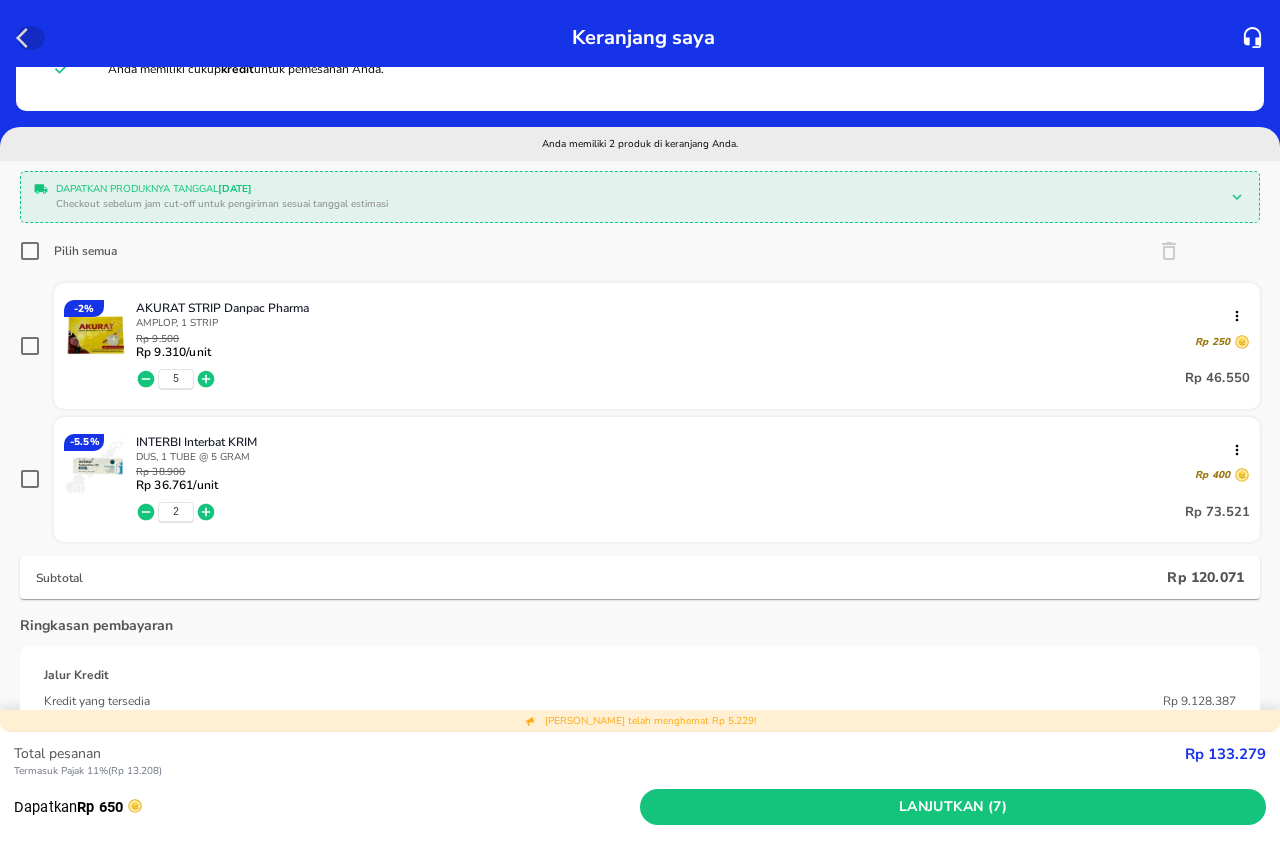 click 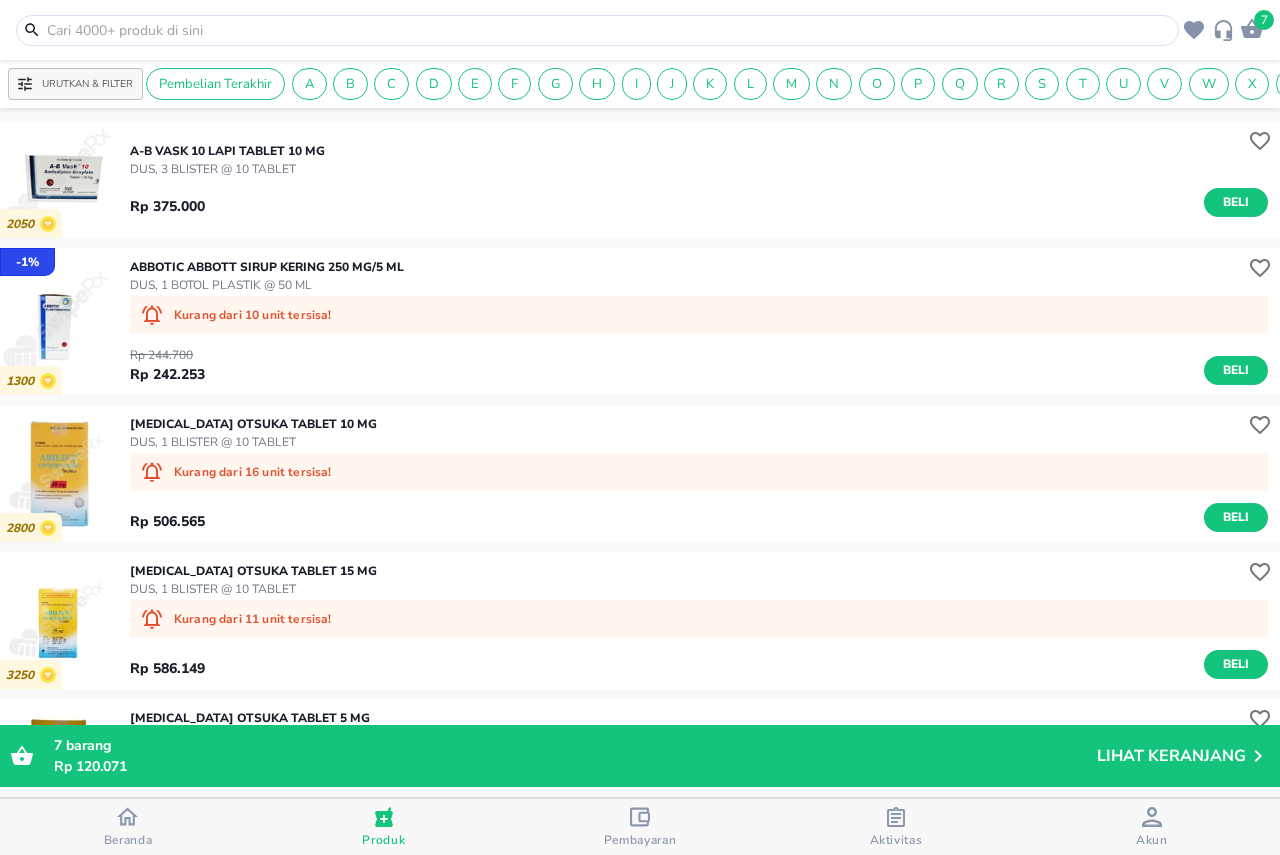 click at bounding box center (609, 30) 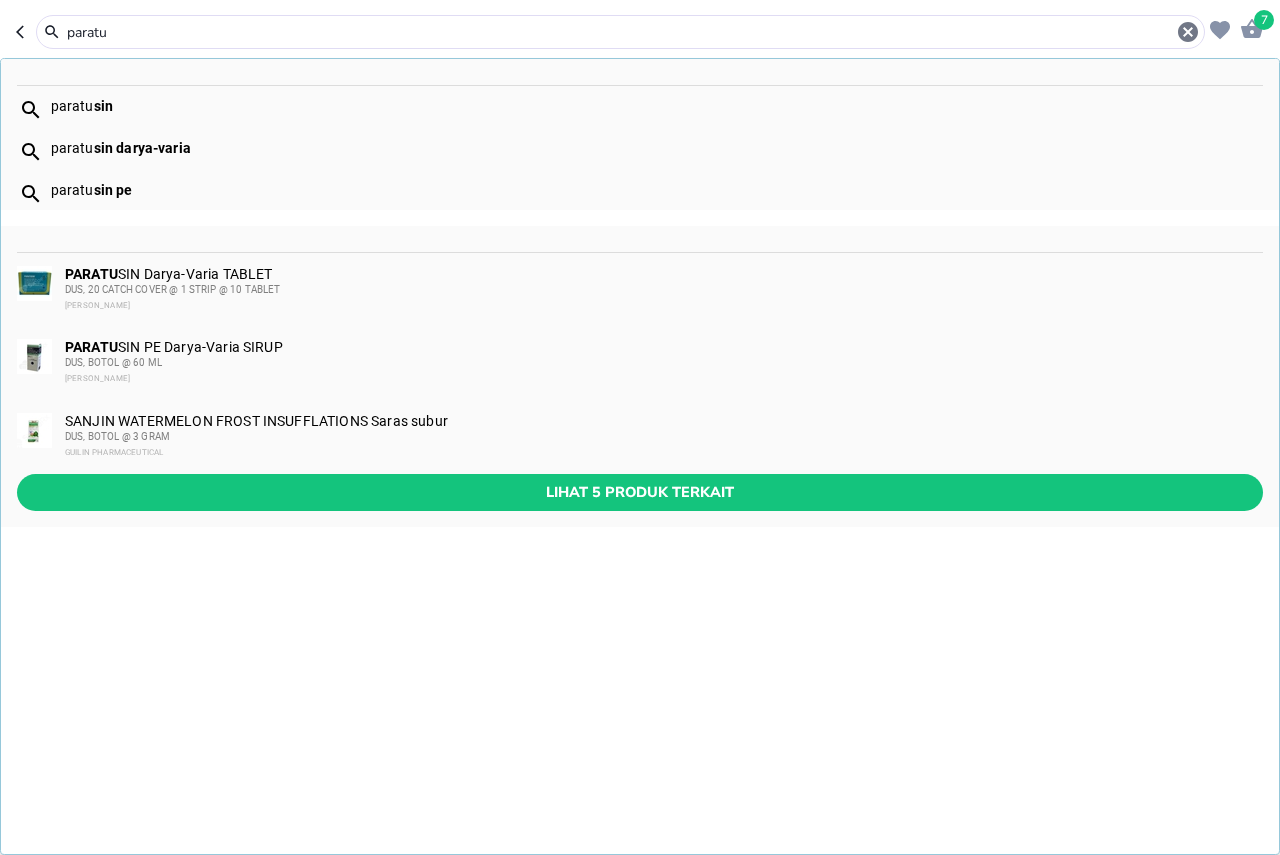 type on "paratu" 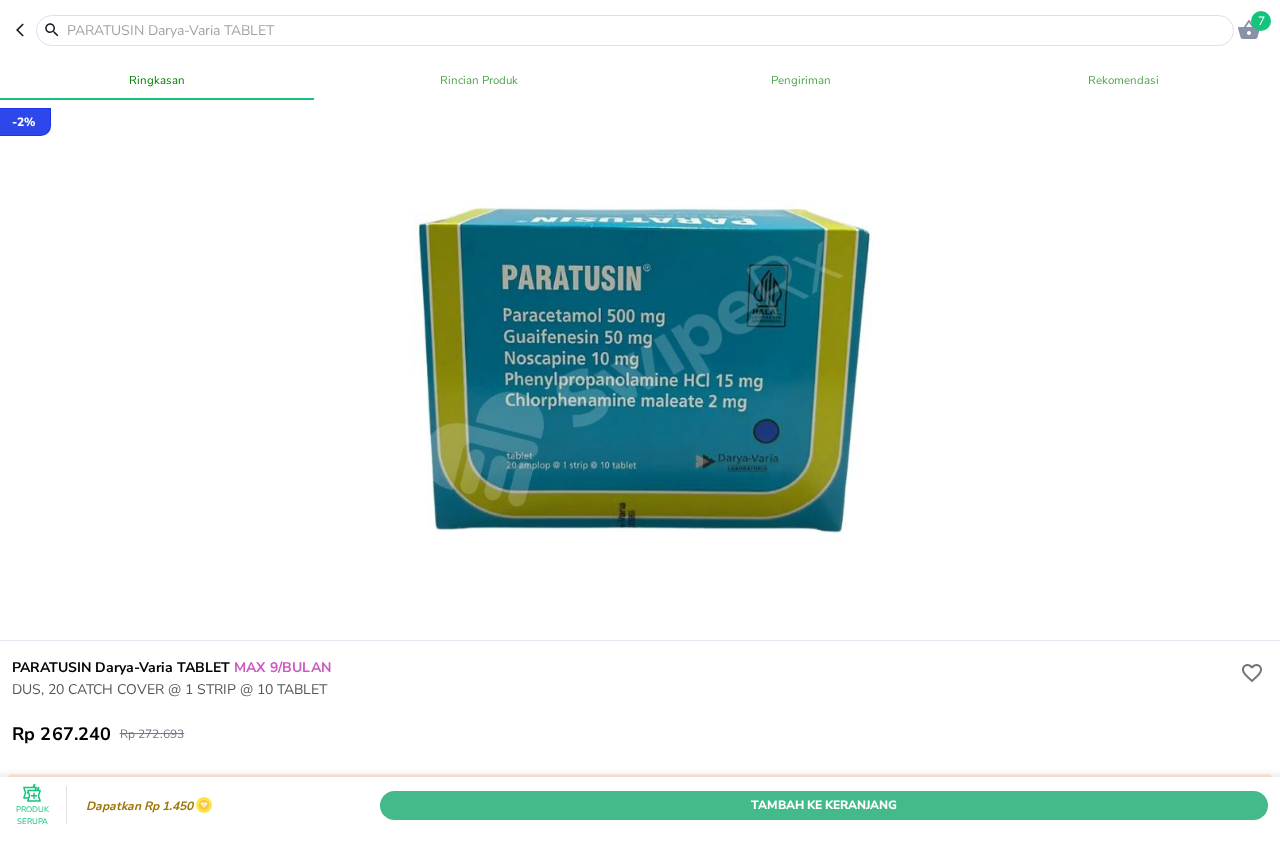 click on "Tambah Ke Keranjang" at bounding box center (824, 804) 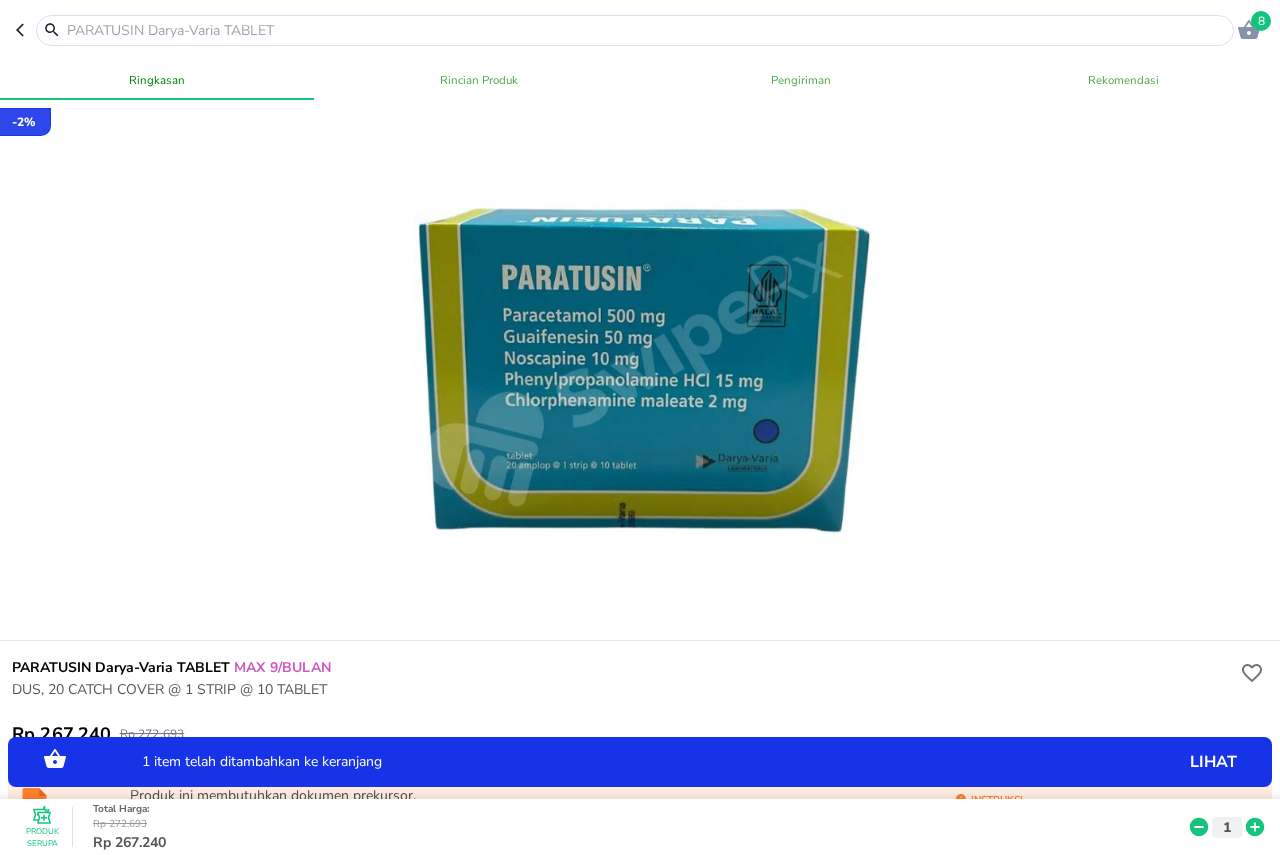 click at bounding box center [647, 30] 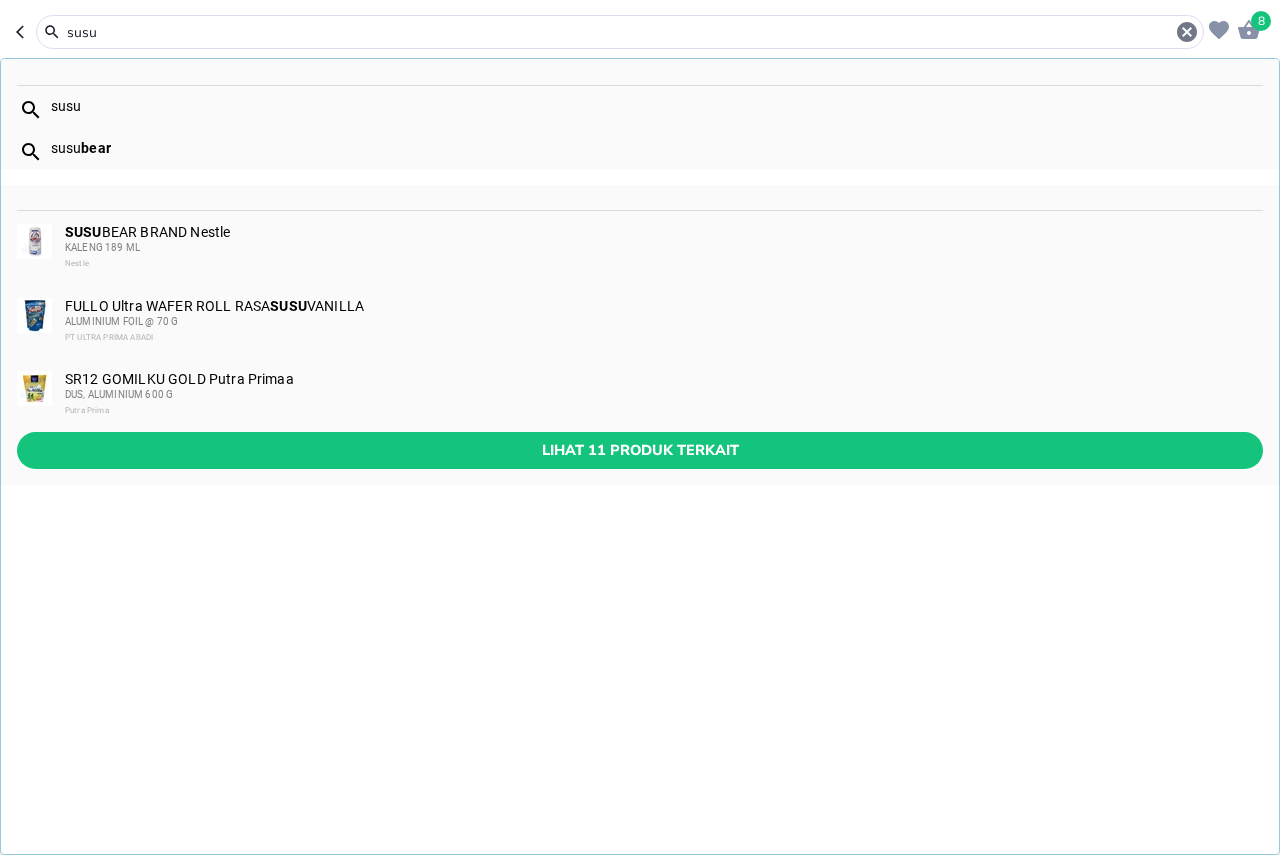 type on "susu" 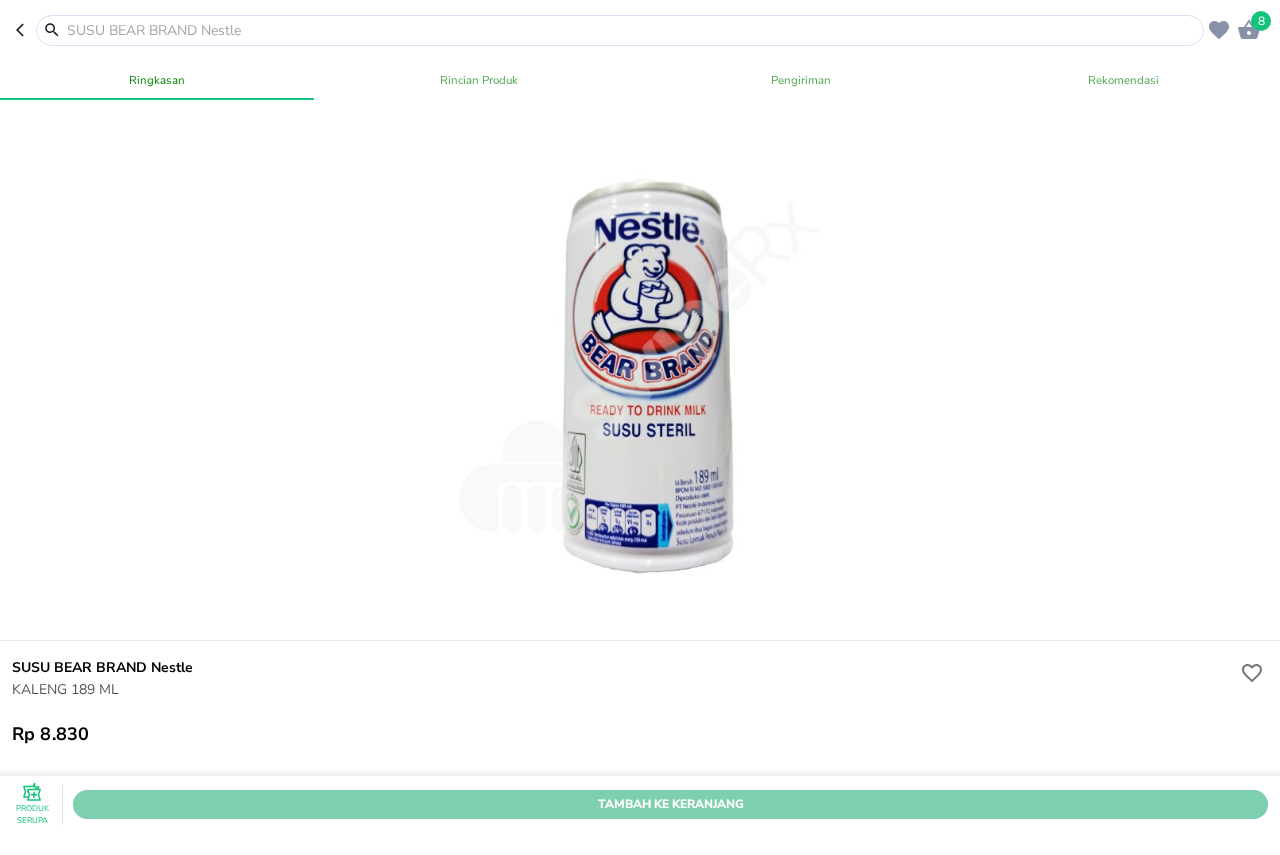 click on "Tambah Ke Keranjang" at bounding box center [670, 804] 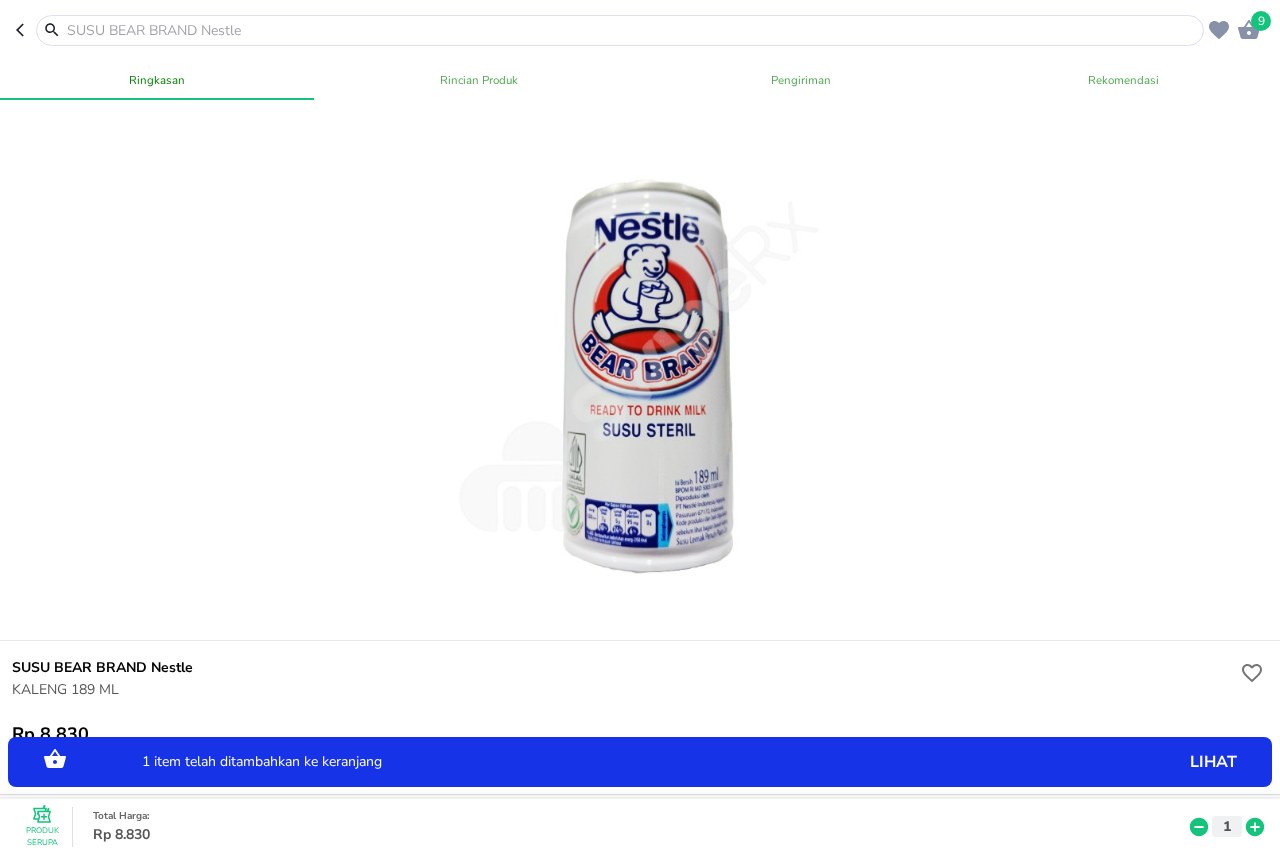 click 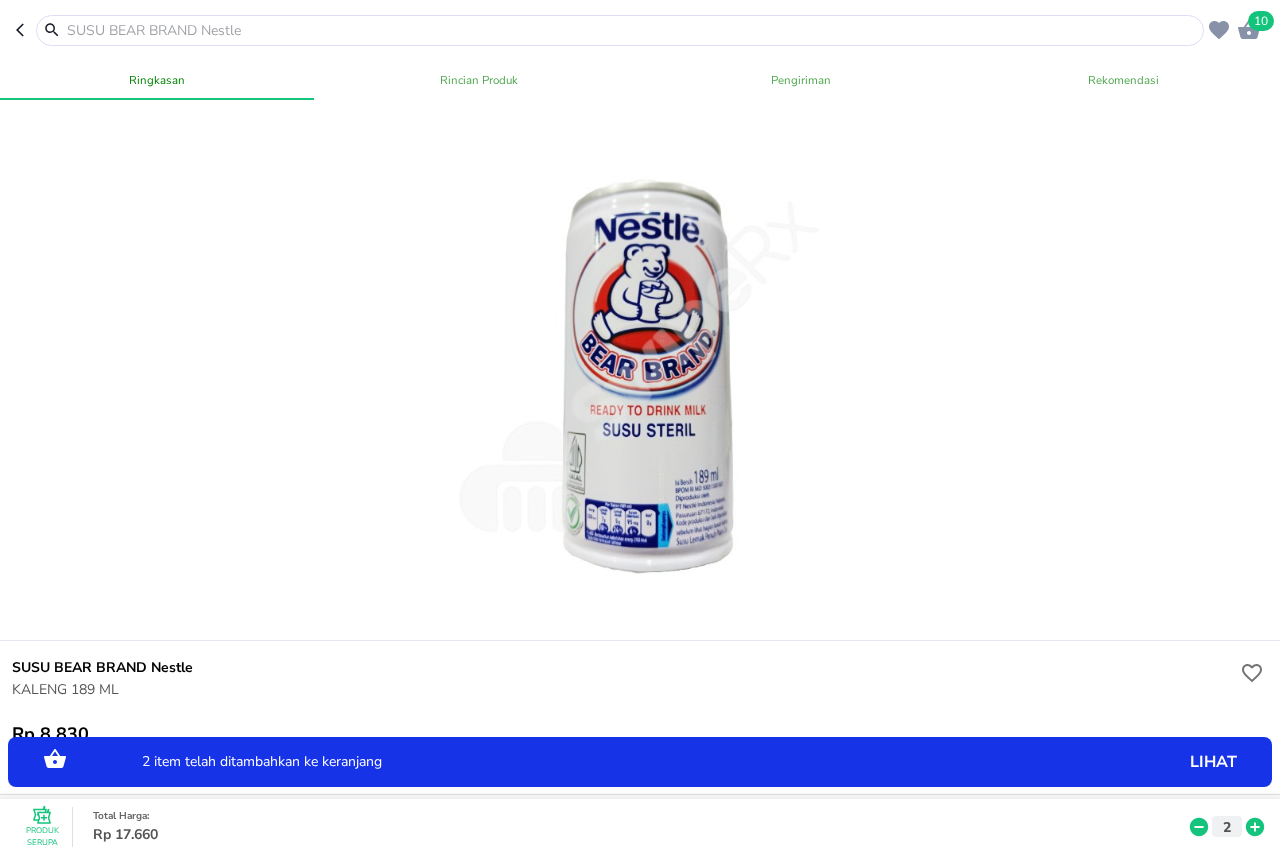 click 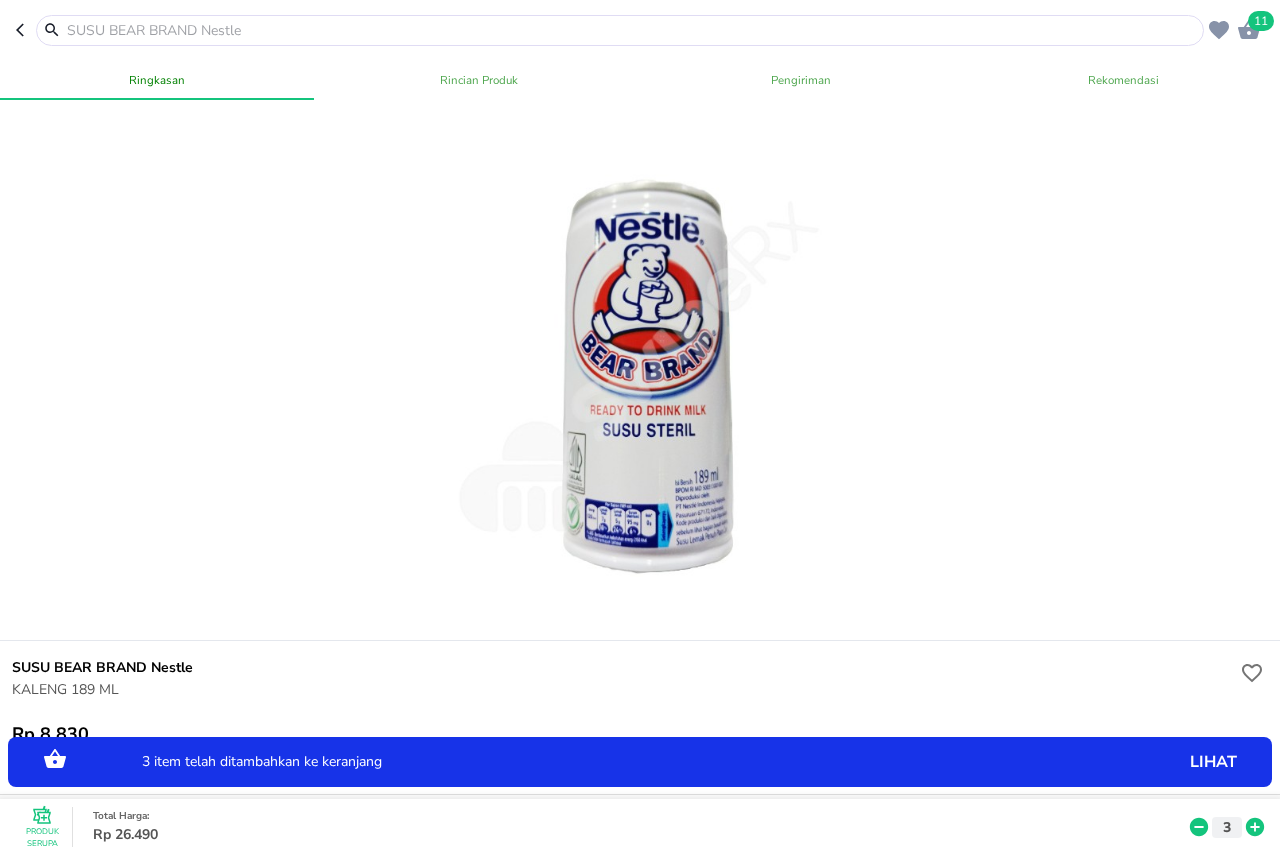 click at bounding box center [632, 30] 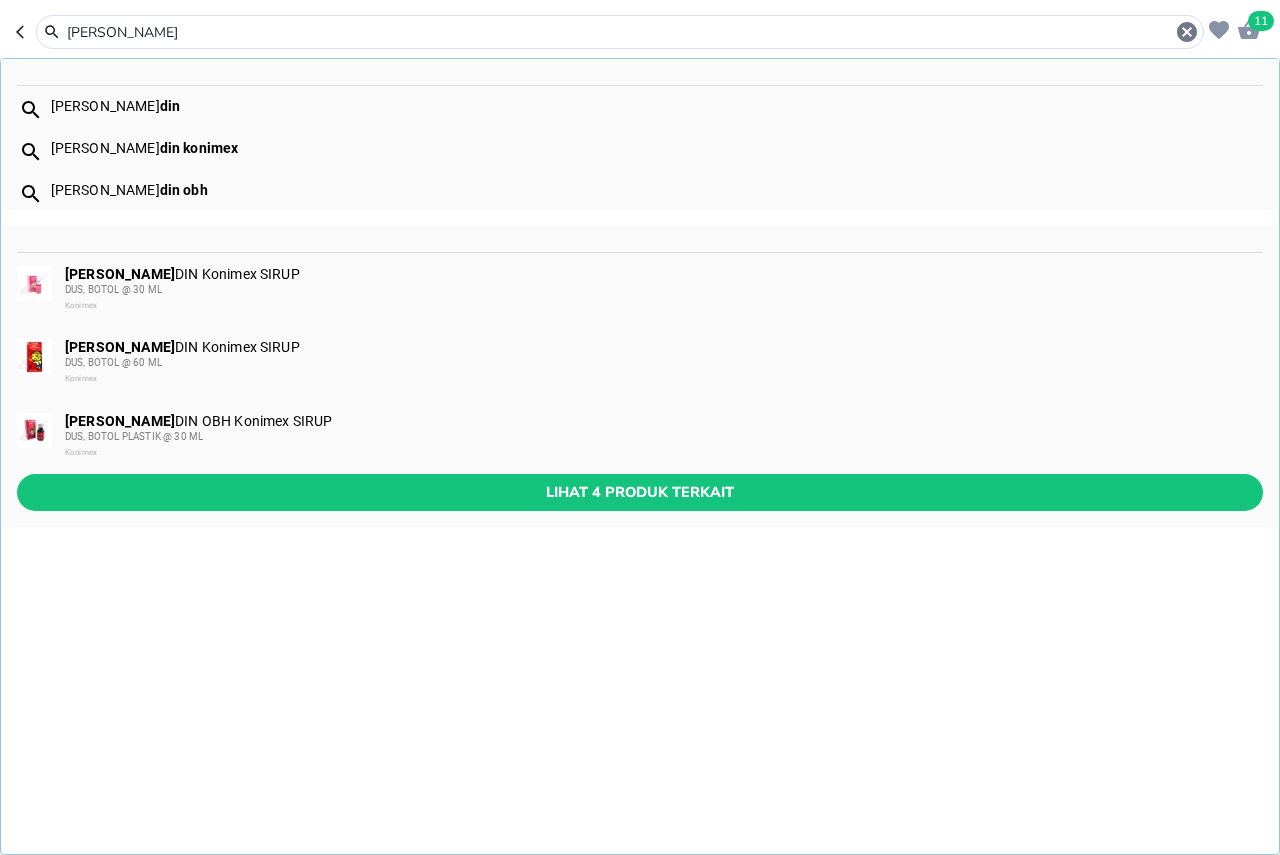 type on "[PERSON_NAME]" 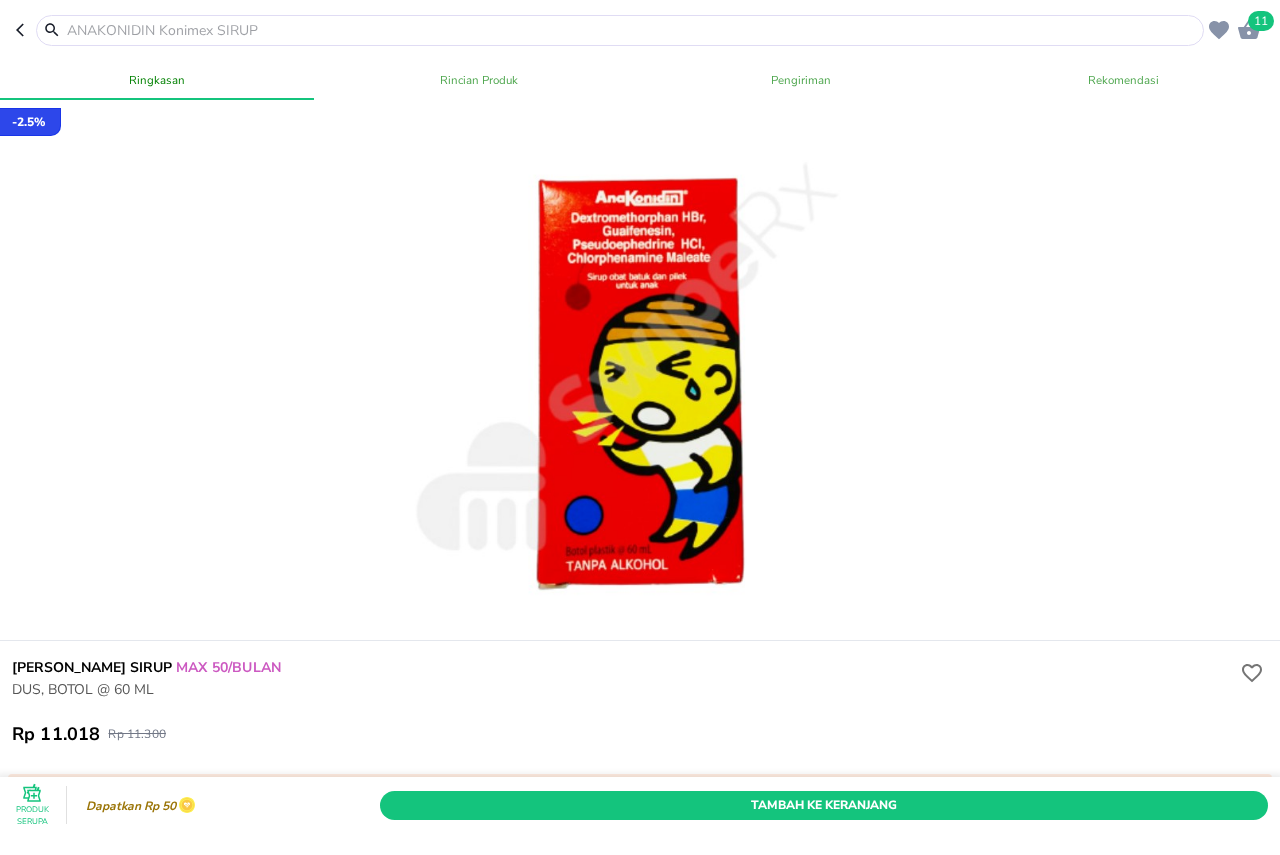 scroll, scrollTop: 100, scrollLeft: 0, axis: vertical 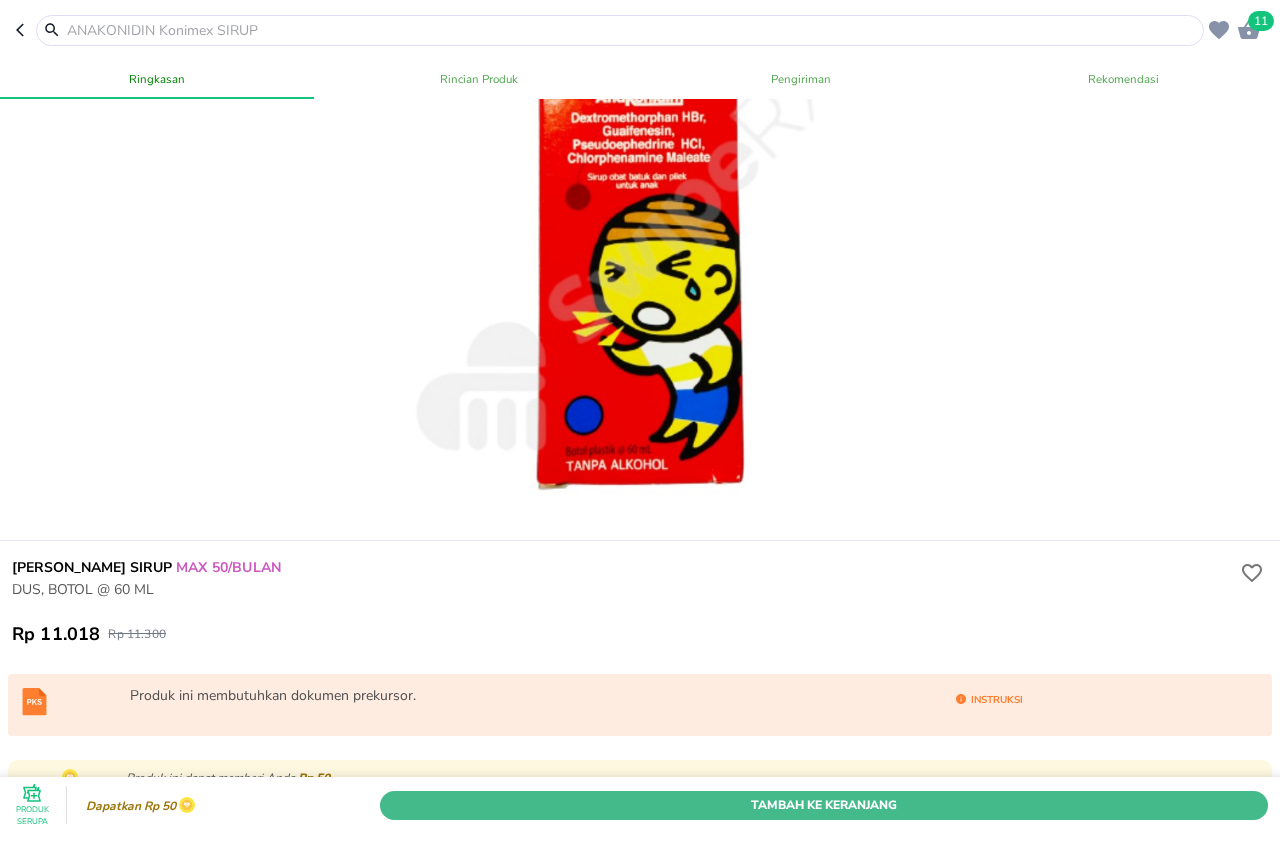 click on "Tambah Ke Keranjang" at bounding box center (824, 804) 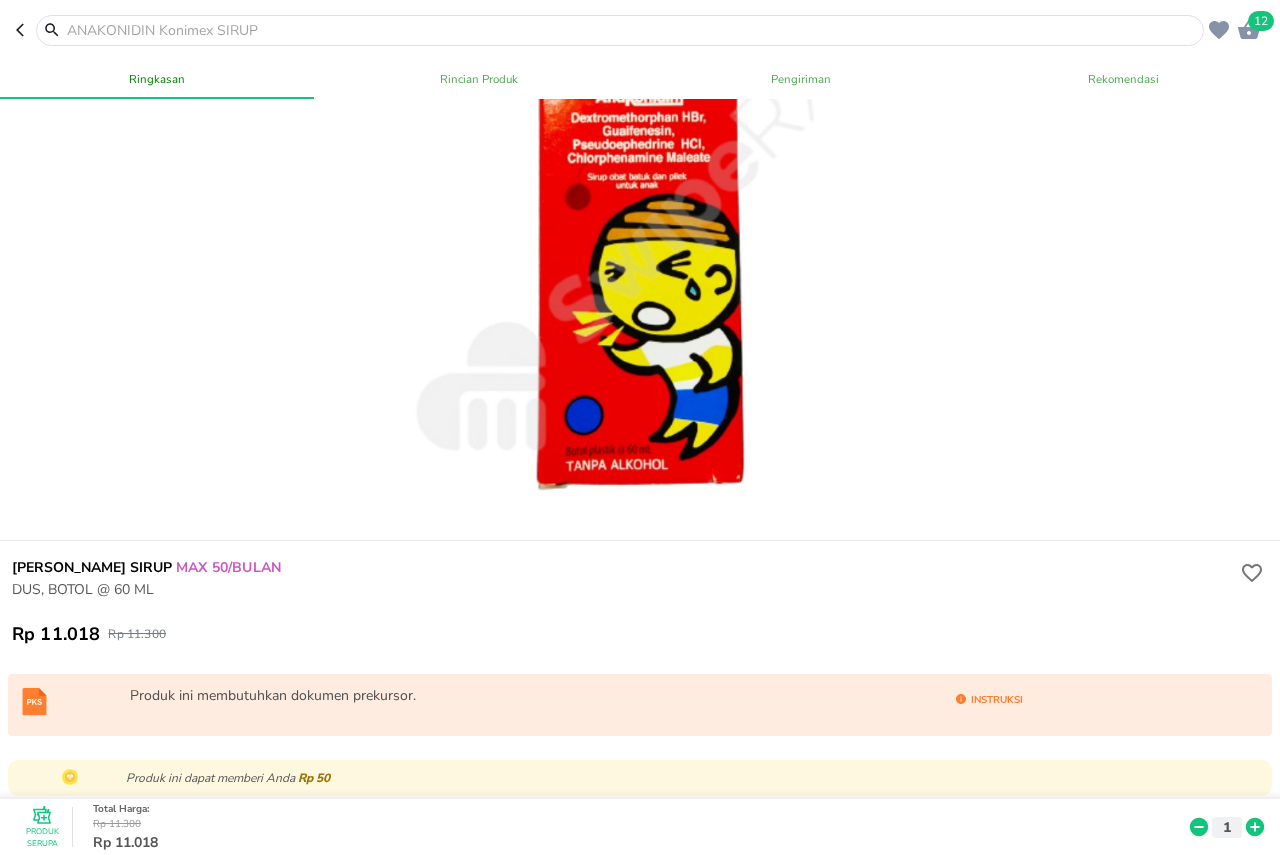 click at bounding box center (620, 30) 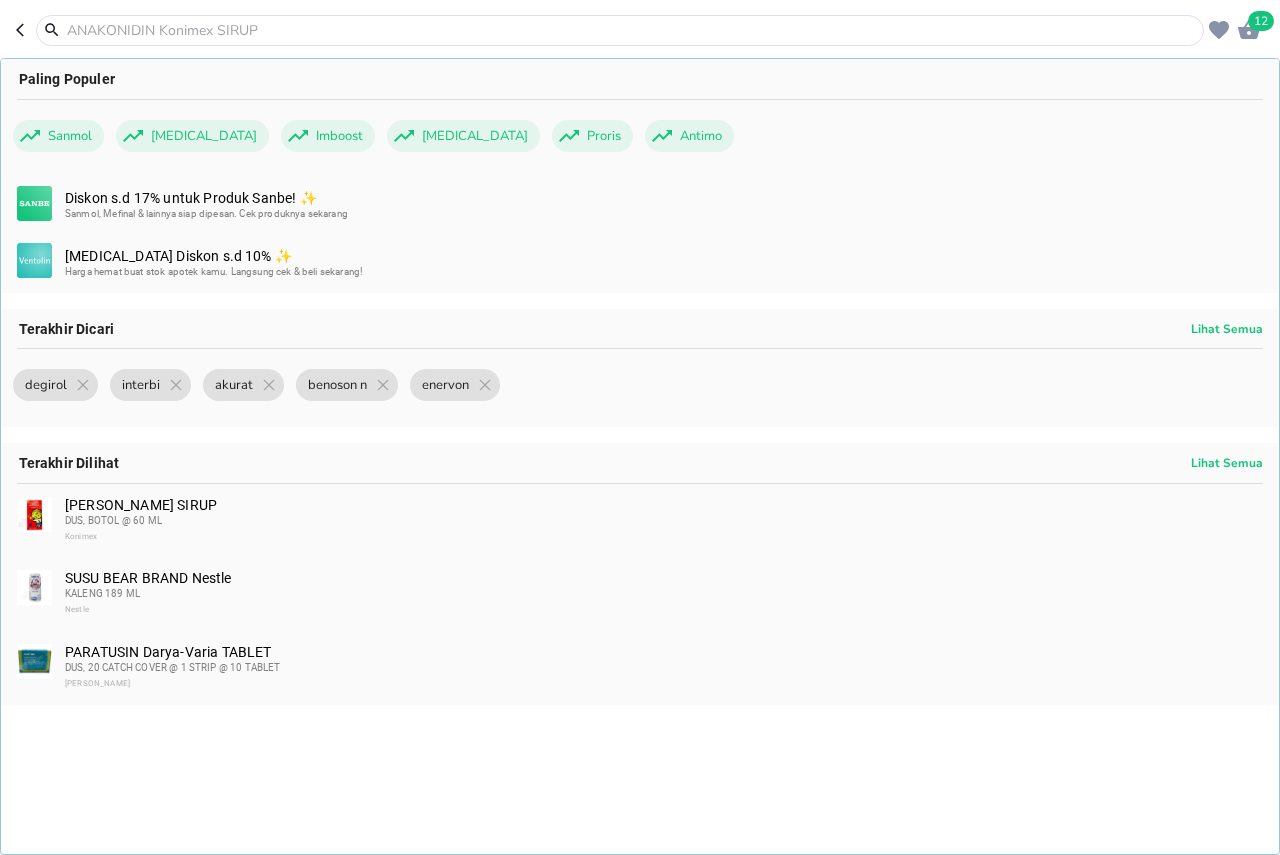 click at bounding box center (632, 30) 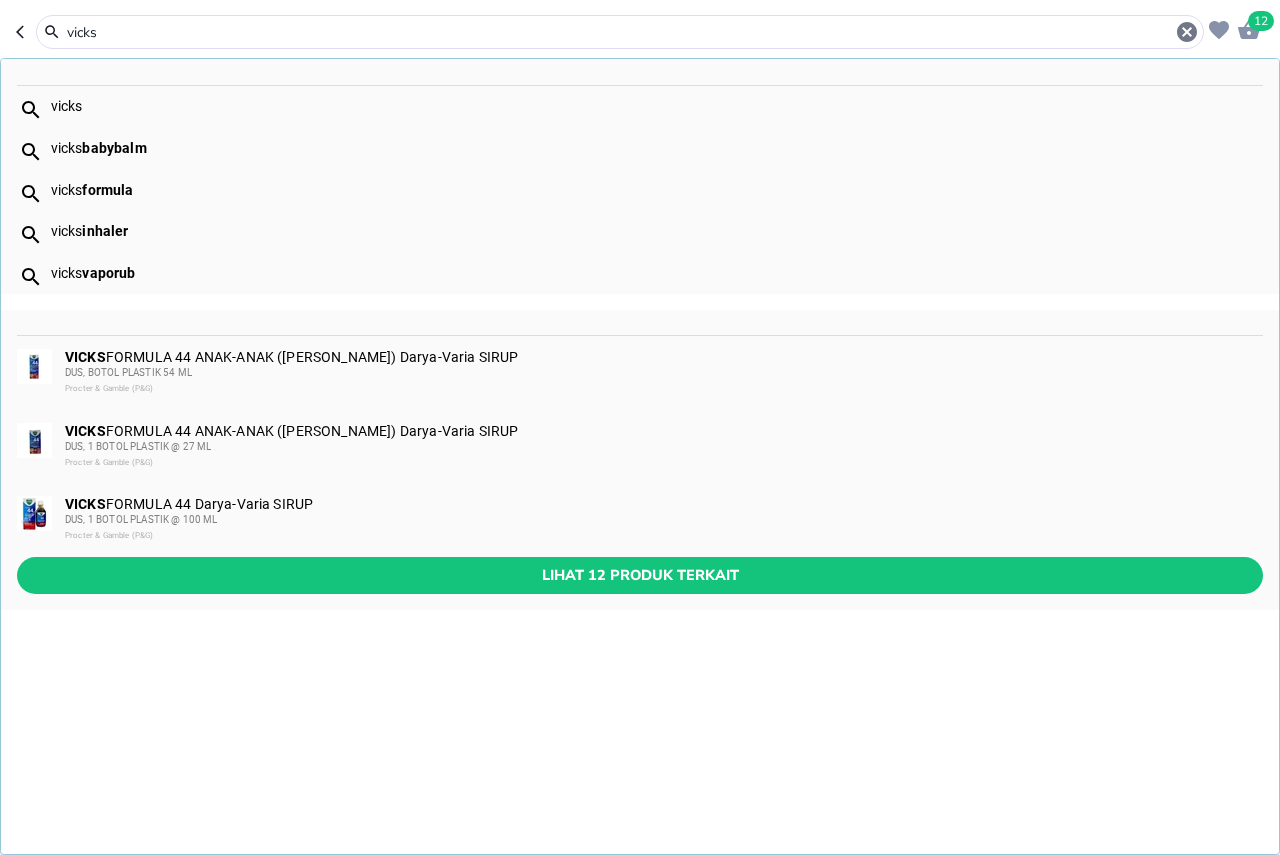 type on "vicks" 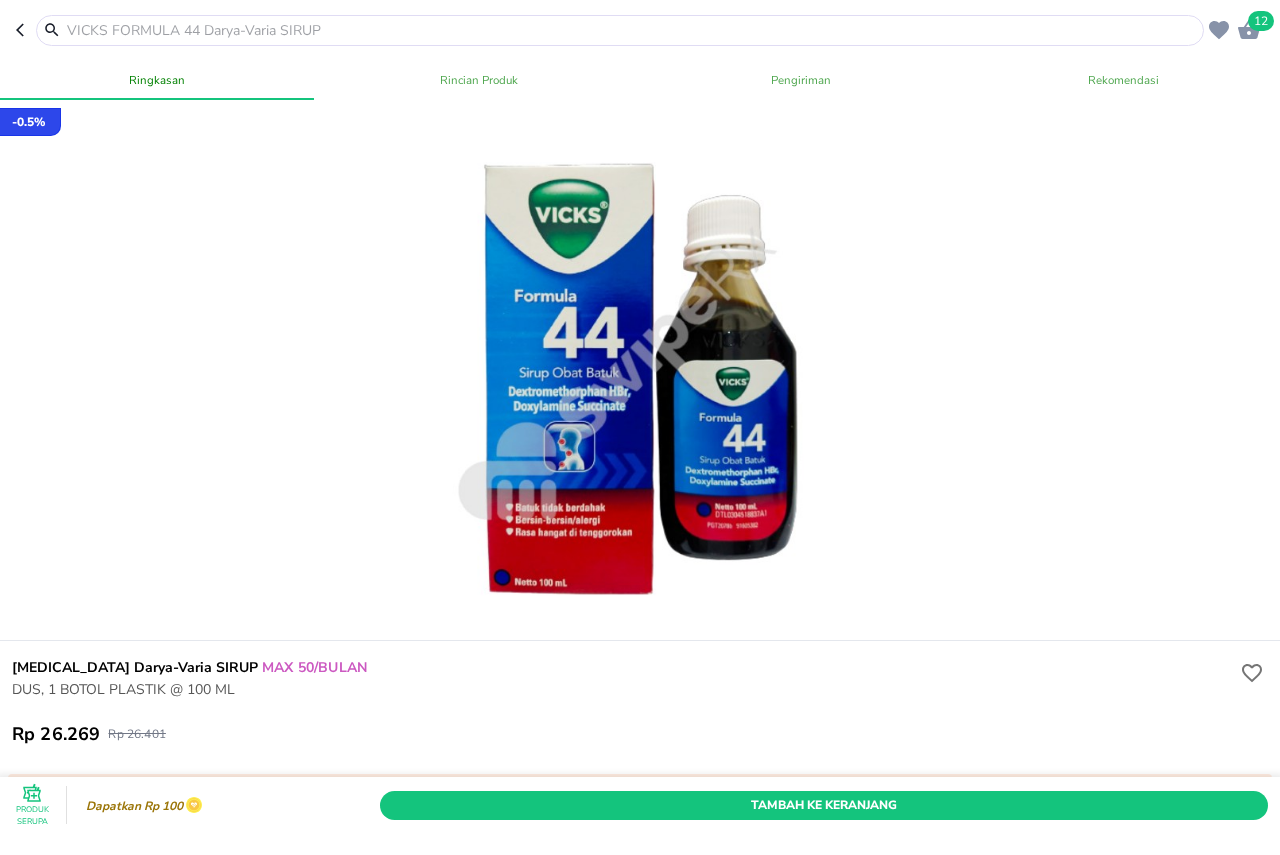 click at bounding box center [632, 30] 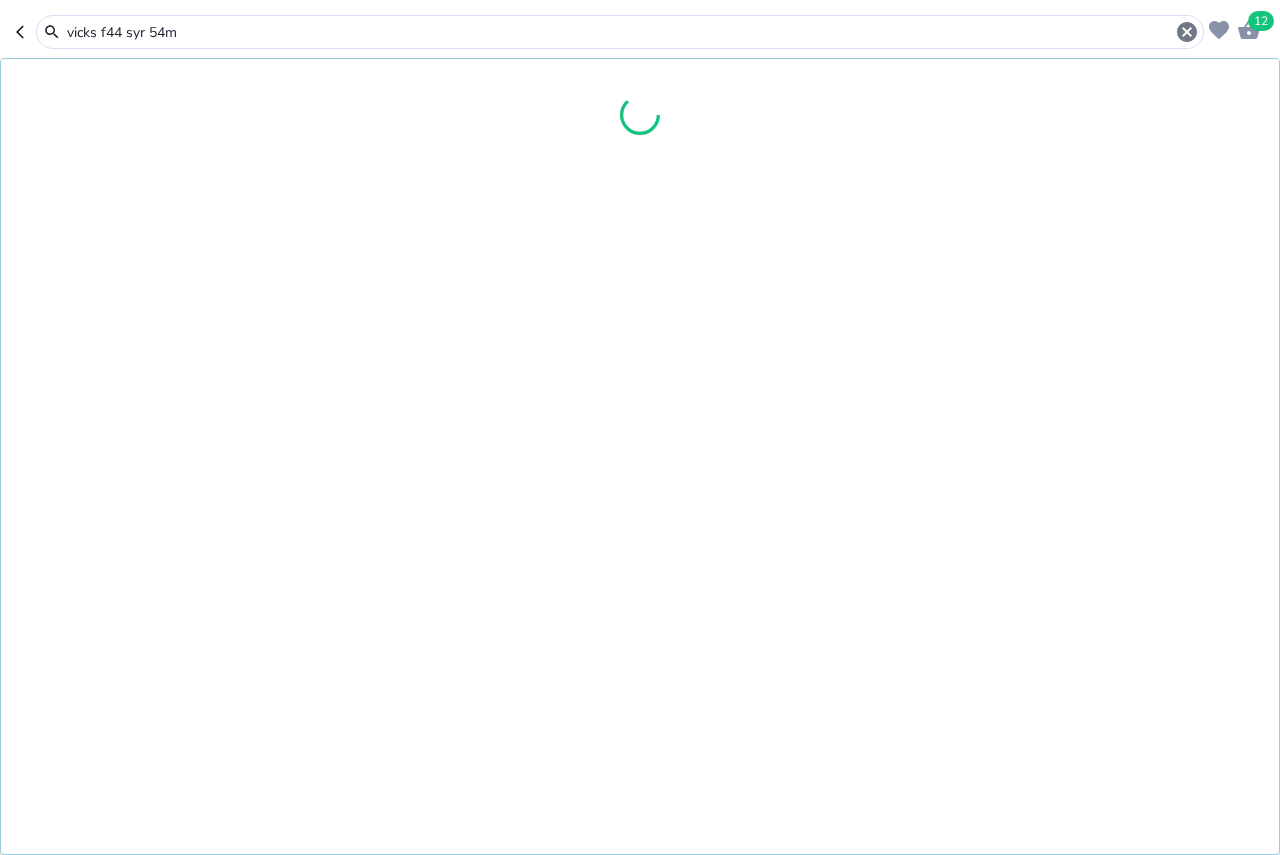 type on "vicks f44 syr 54ml" 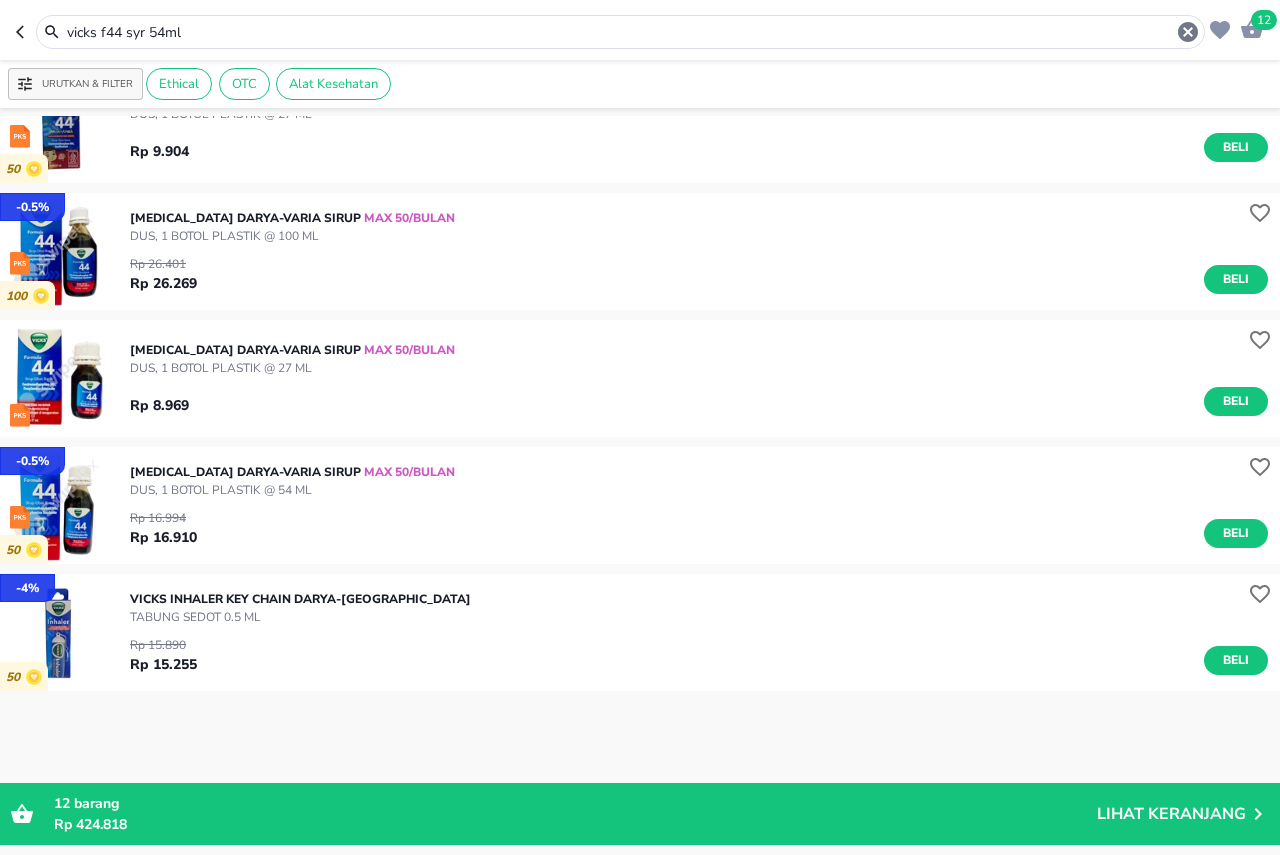 scroll, scrollTop: 200, scrollLeft: 0, axis: vertical 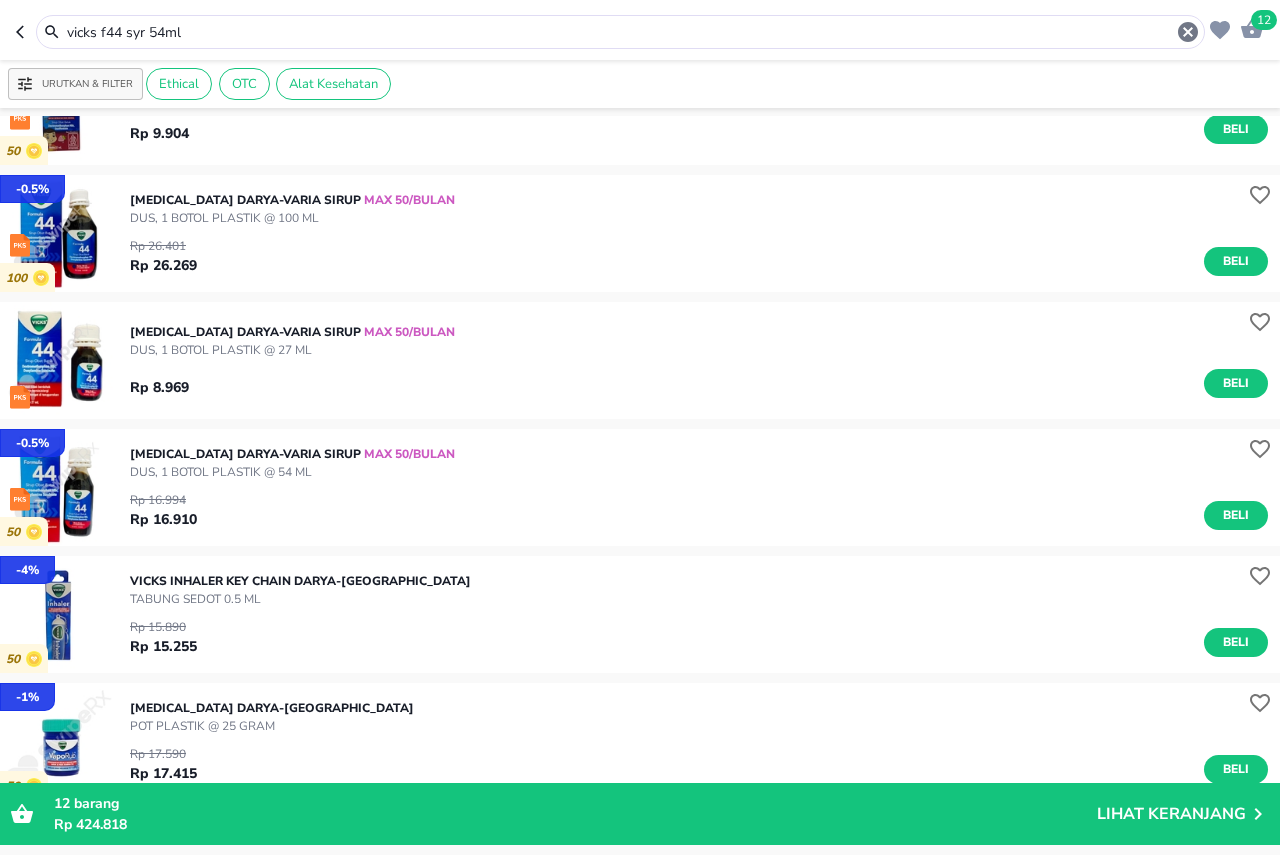 click on "DUS, 1 BOTOL PLASTIK @ 54 ML" at bounding box center [292, 472] 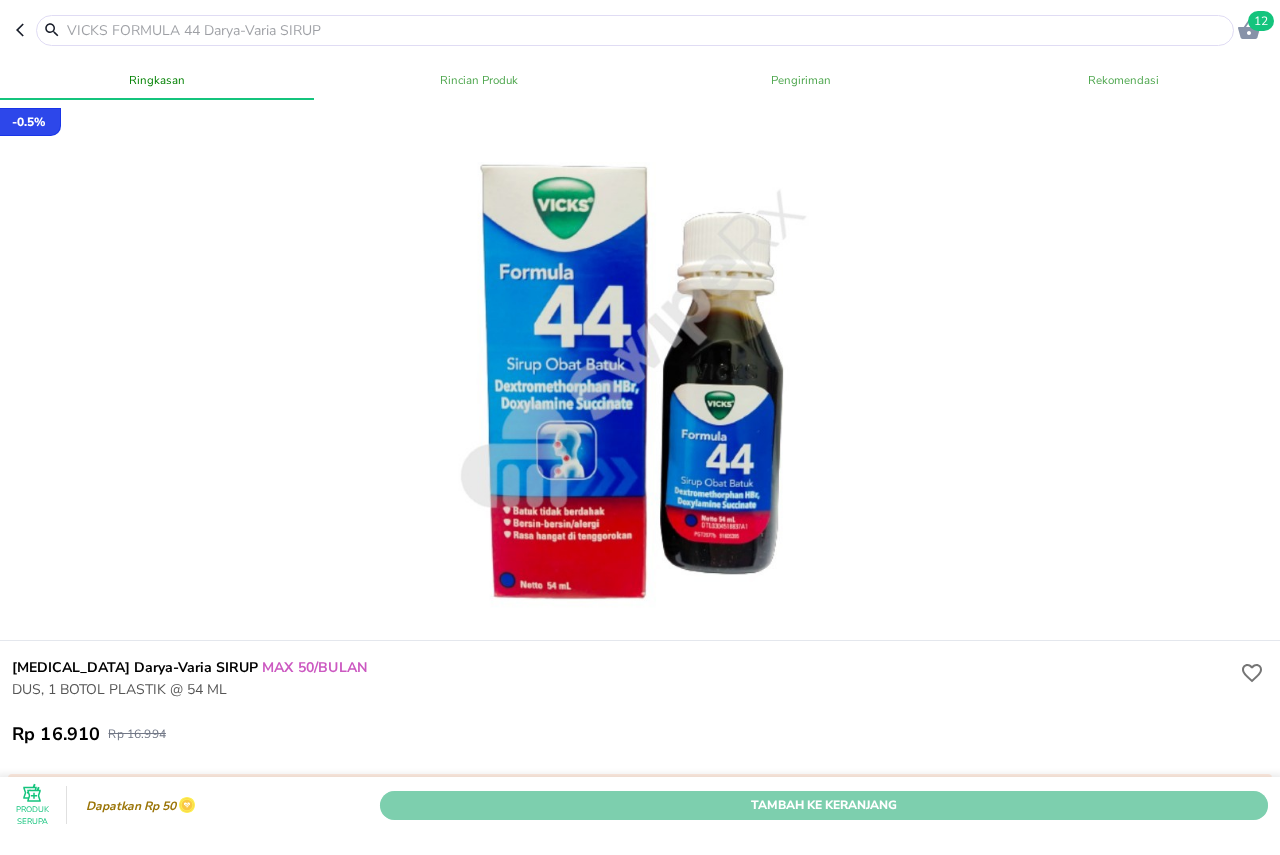 click on "Tambah Ke Keranjang" at bounding box center [824, 804] 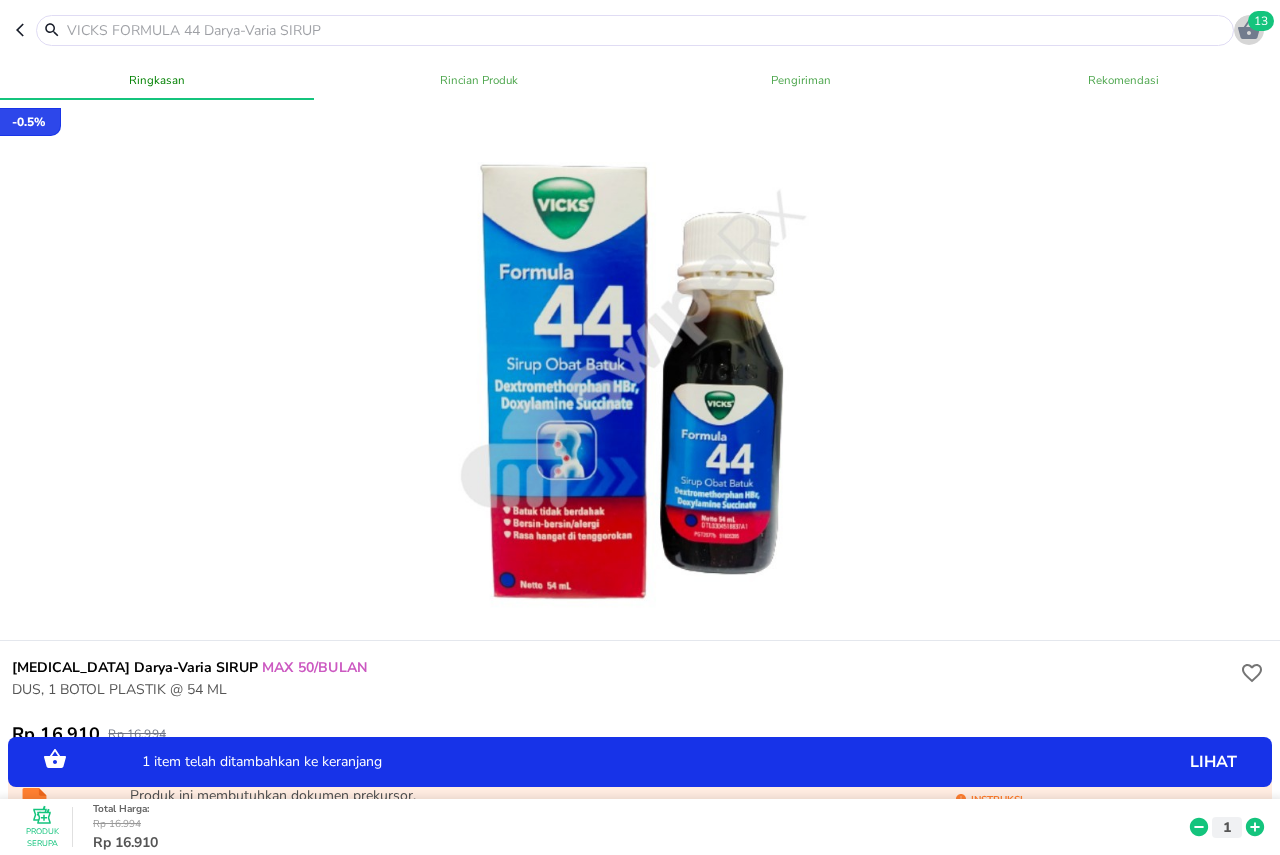 click 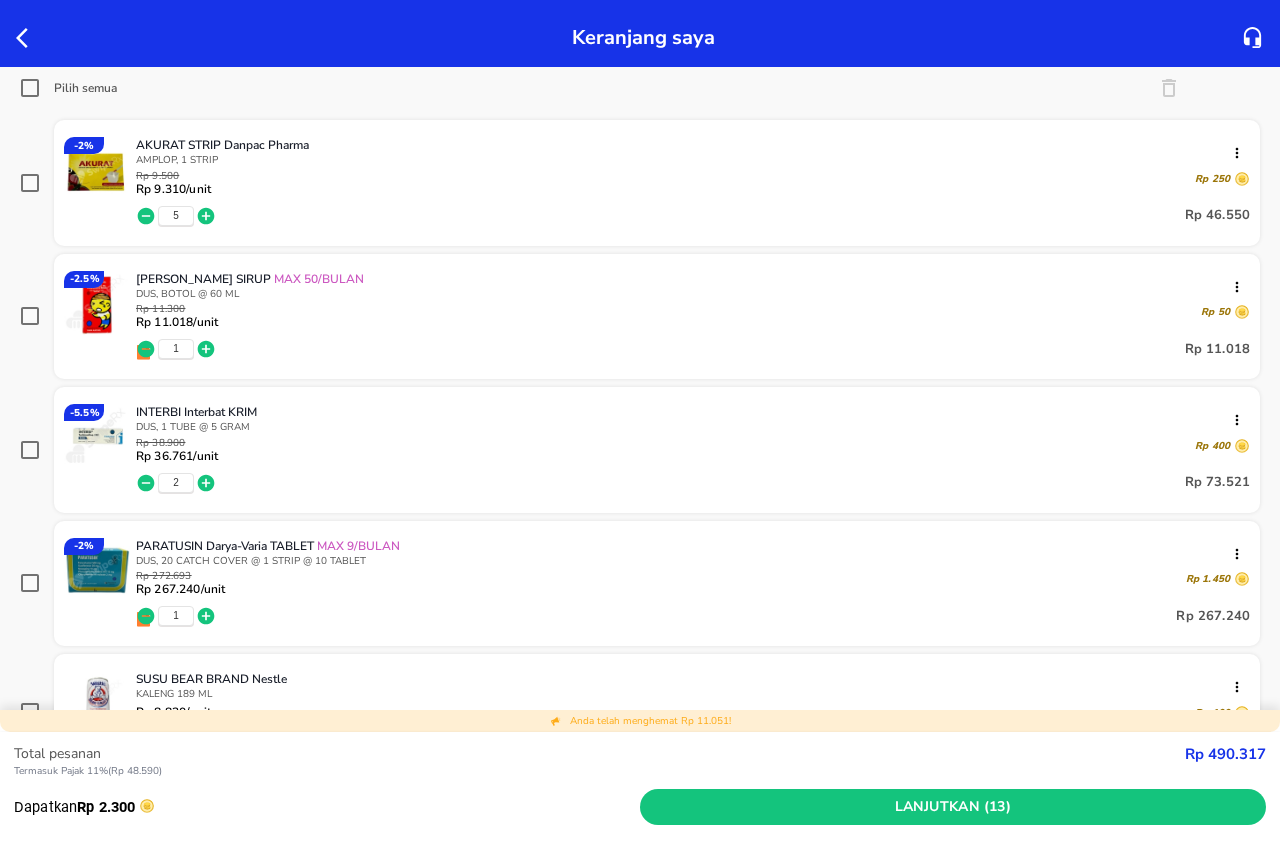 scroll, scrollTop: 500, scrollLeft: 0, axis: vertical 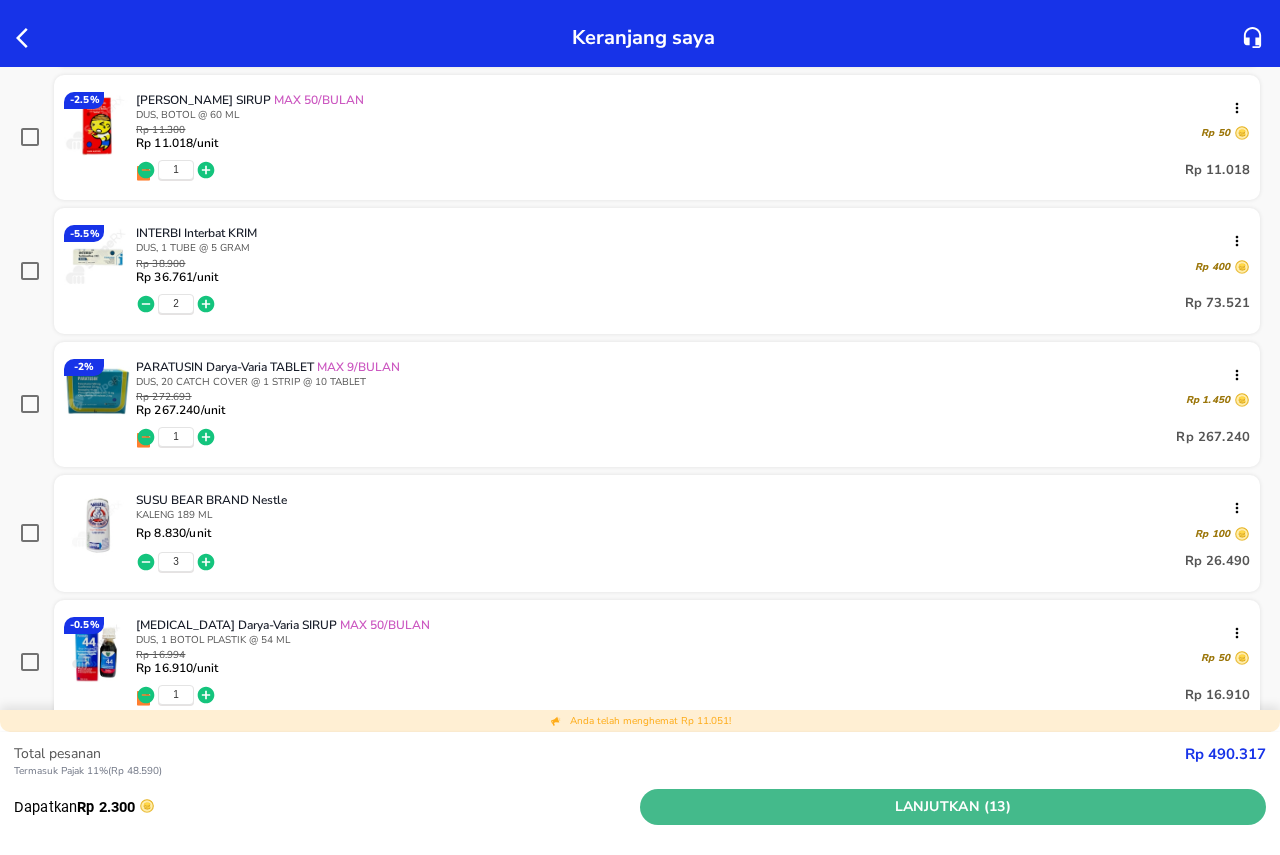 click on "Lanjutkan (13)" at bounding box center [953, 807] 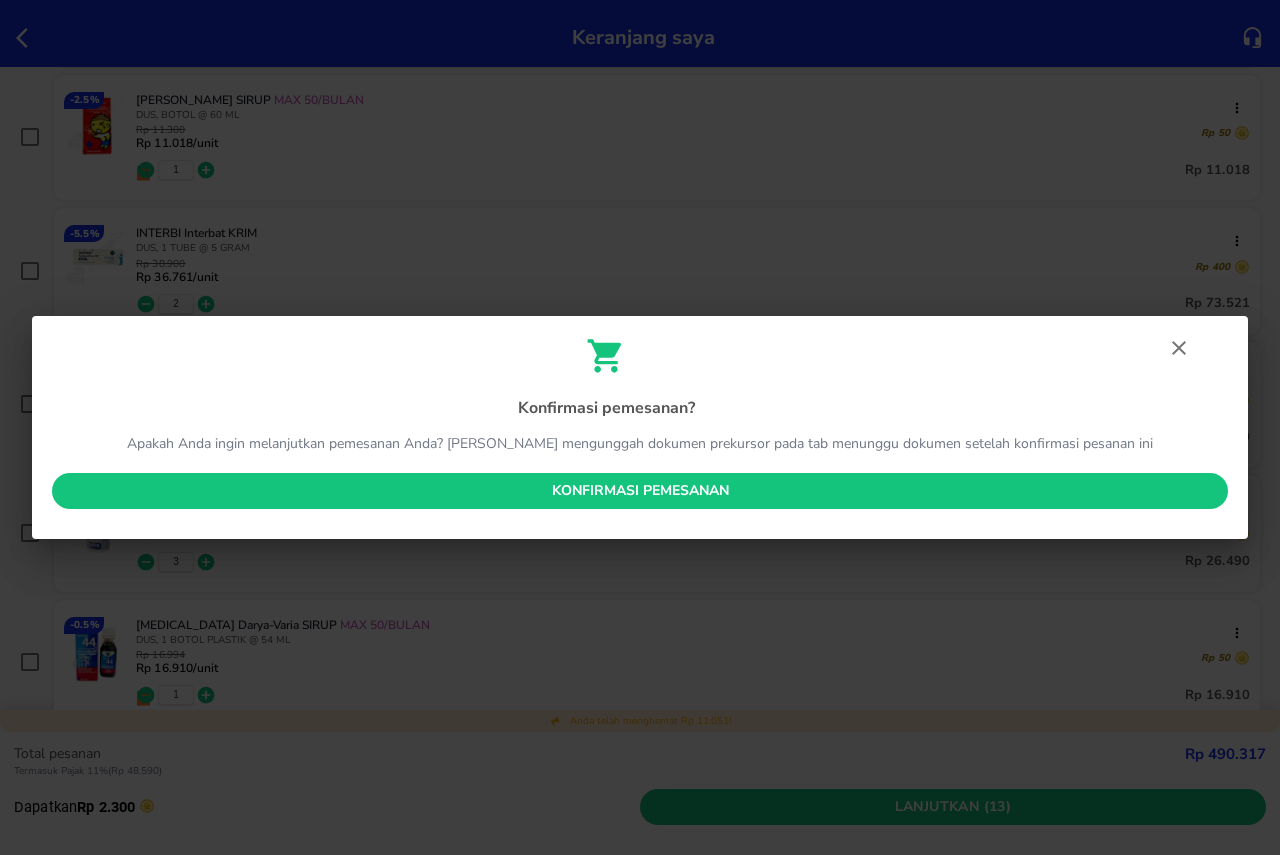 click on "Konfirmasi pemesanan" at bounding box center (640, 491) 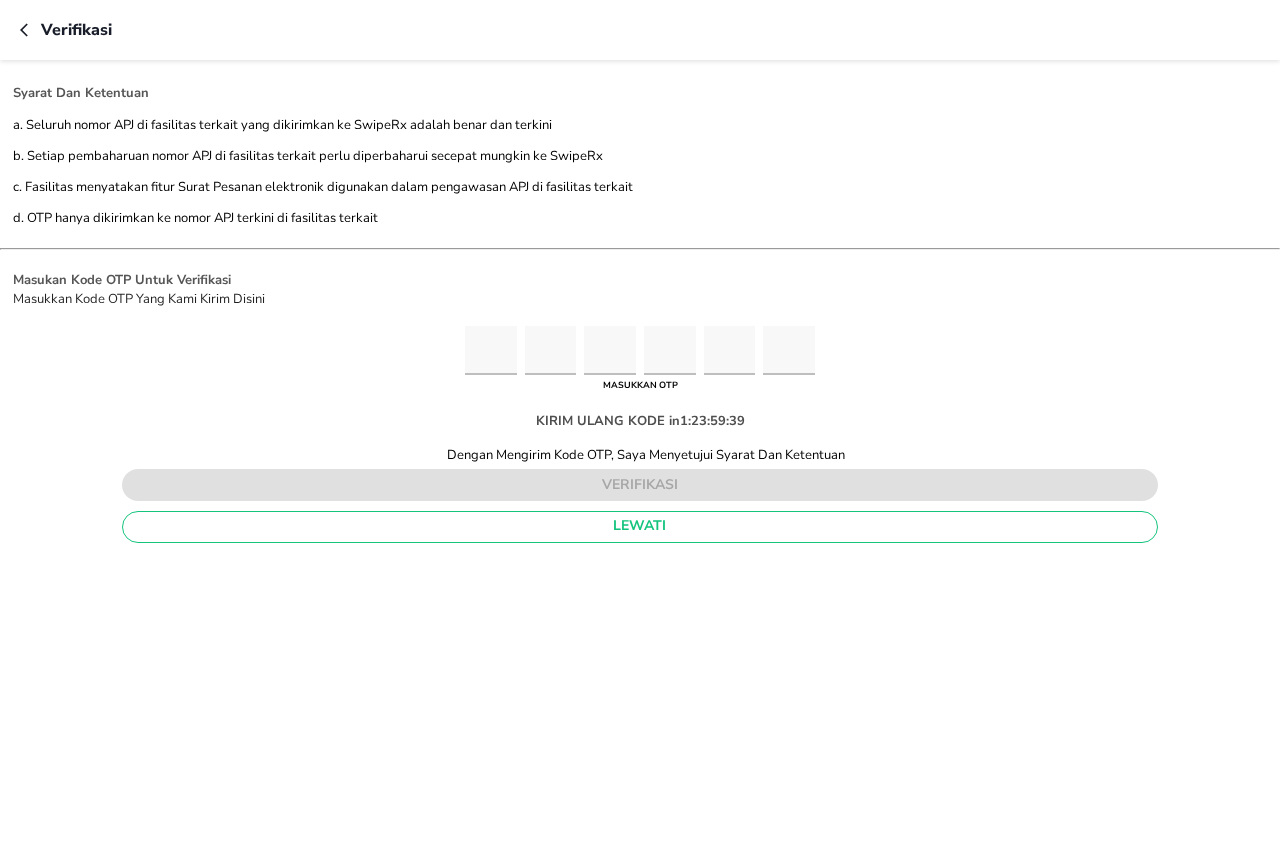 click at bounding box center (491, 350) 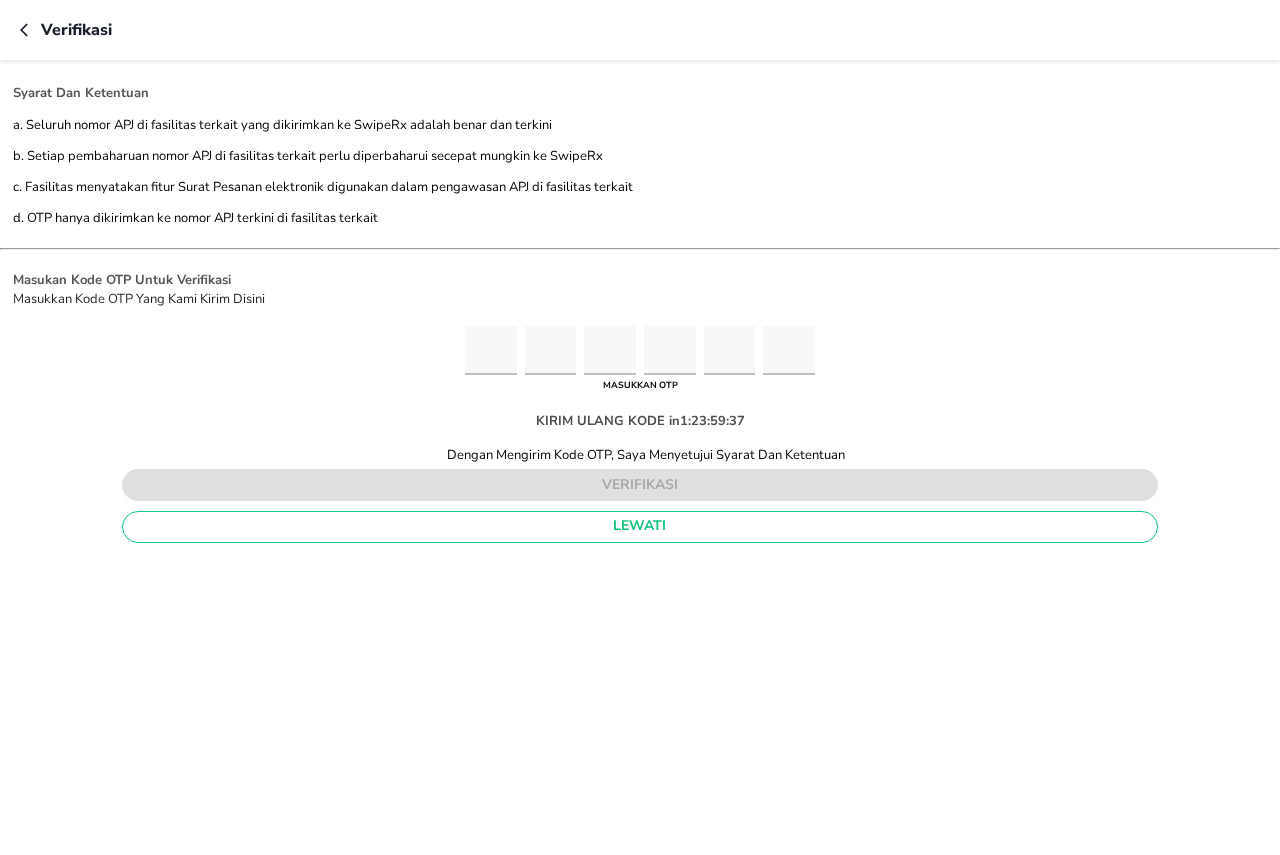 type on "3" 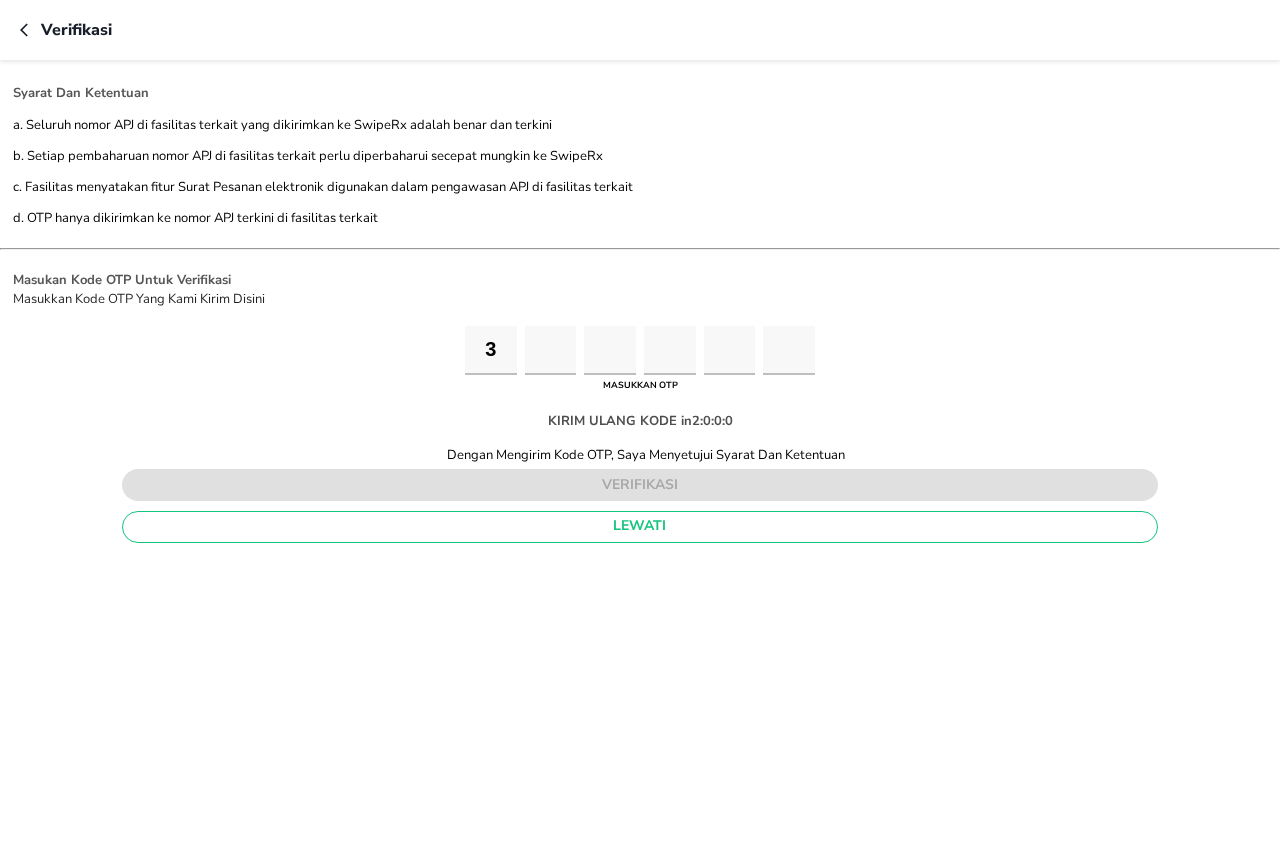 type on "9" 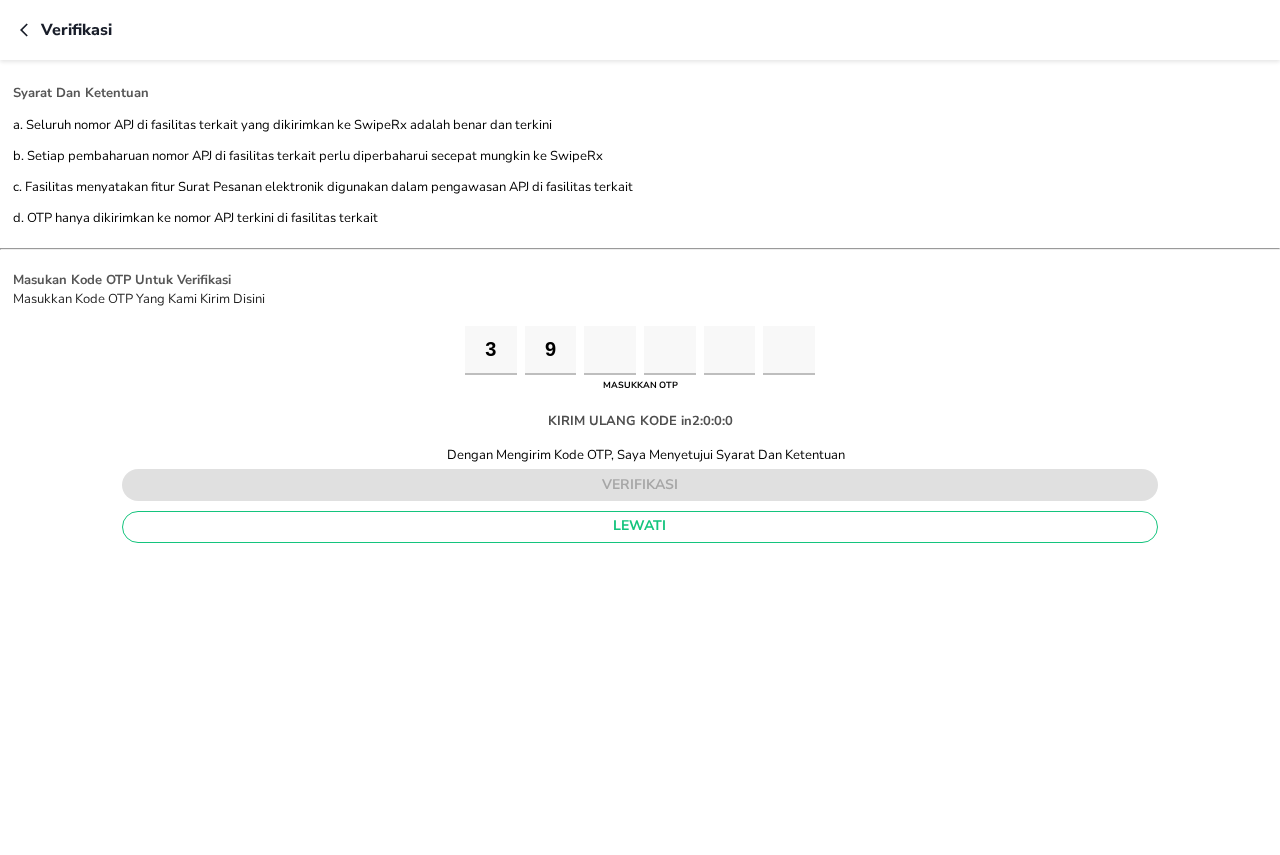 type on "7" 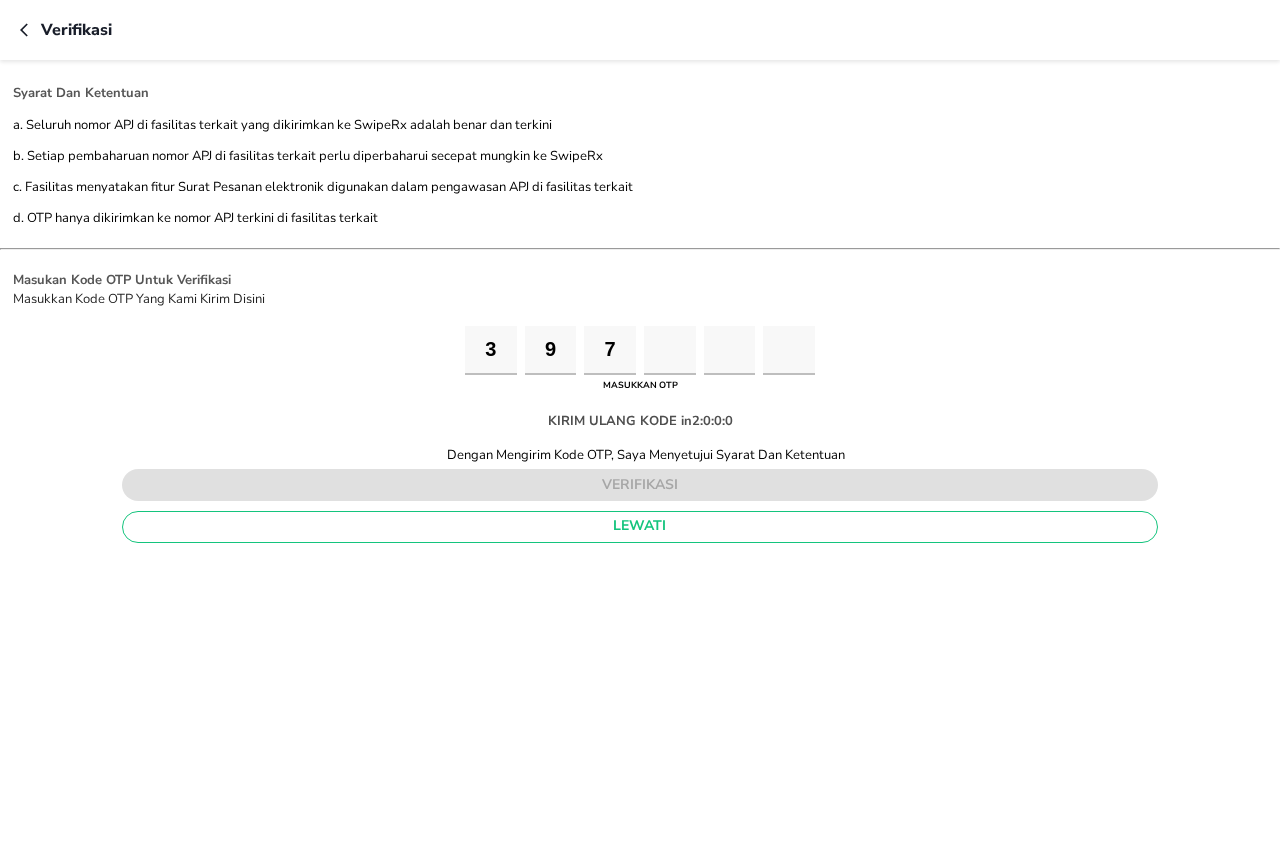 type on "4" 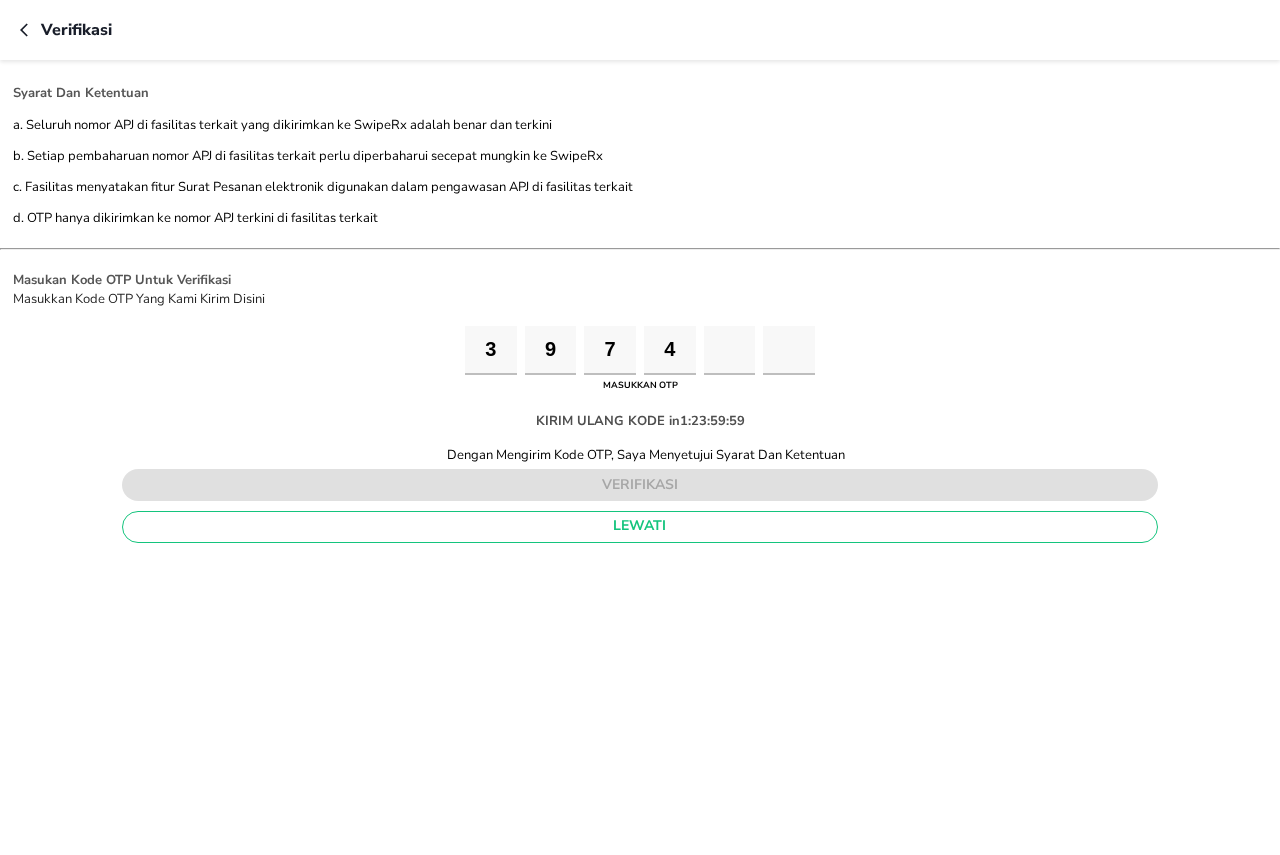 type on "2" 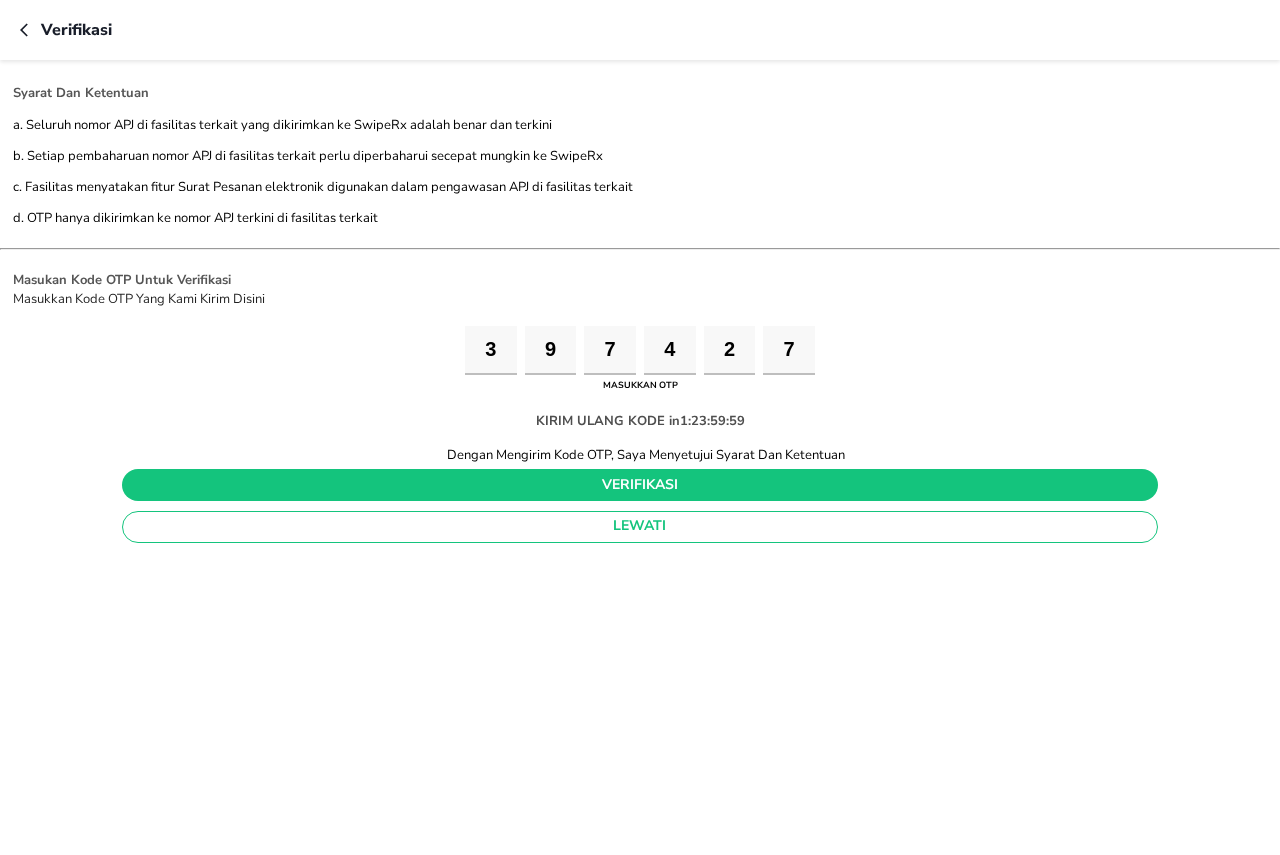 type on "7" 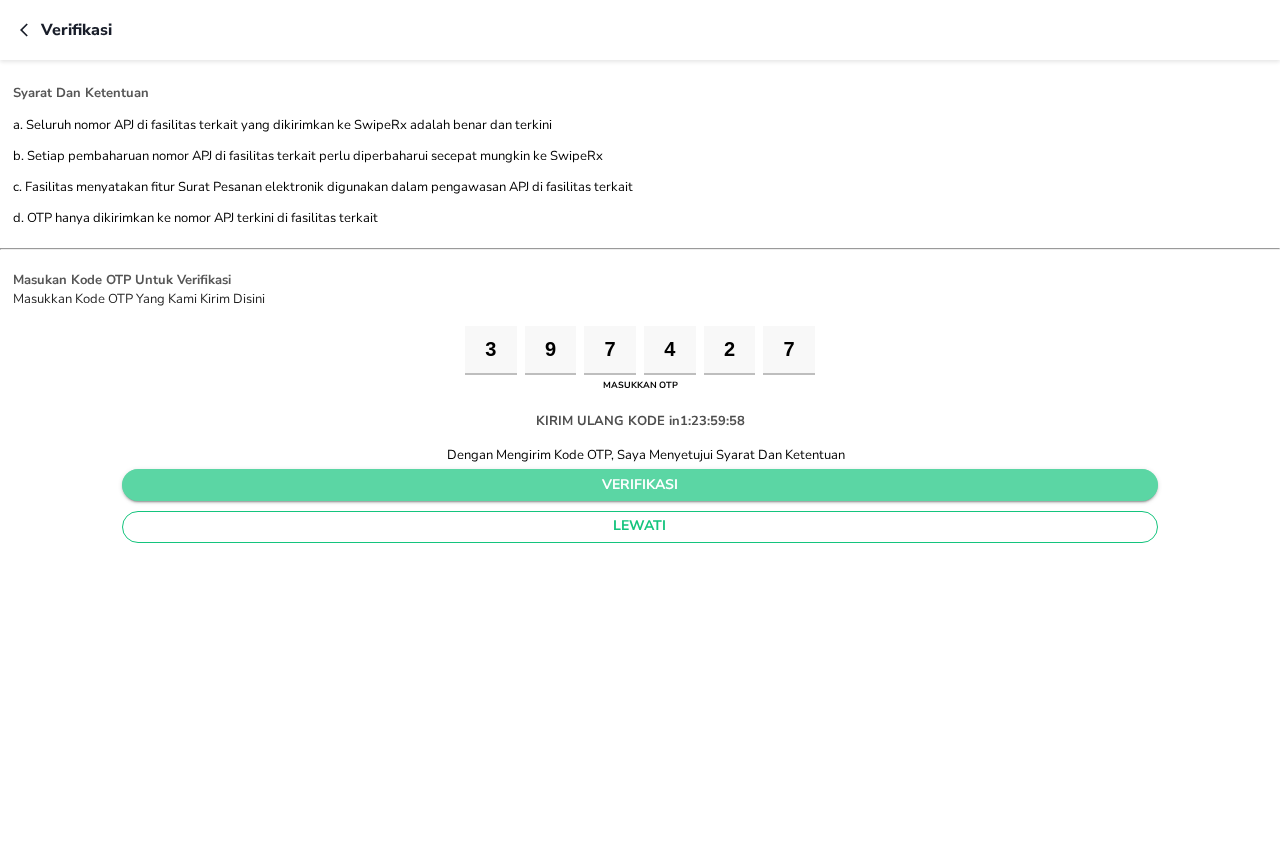 click on "verifikasi" at bounding box center [640, 485] 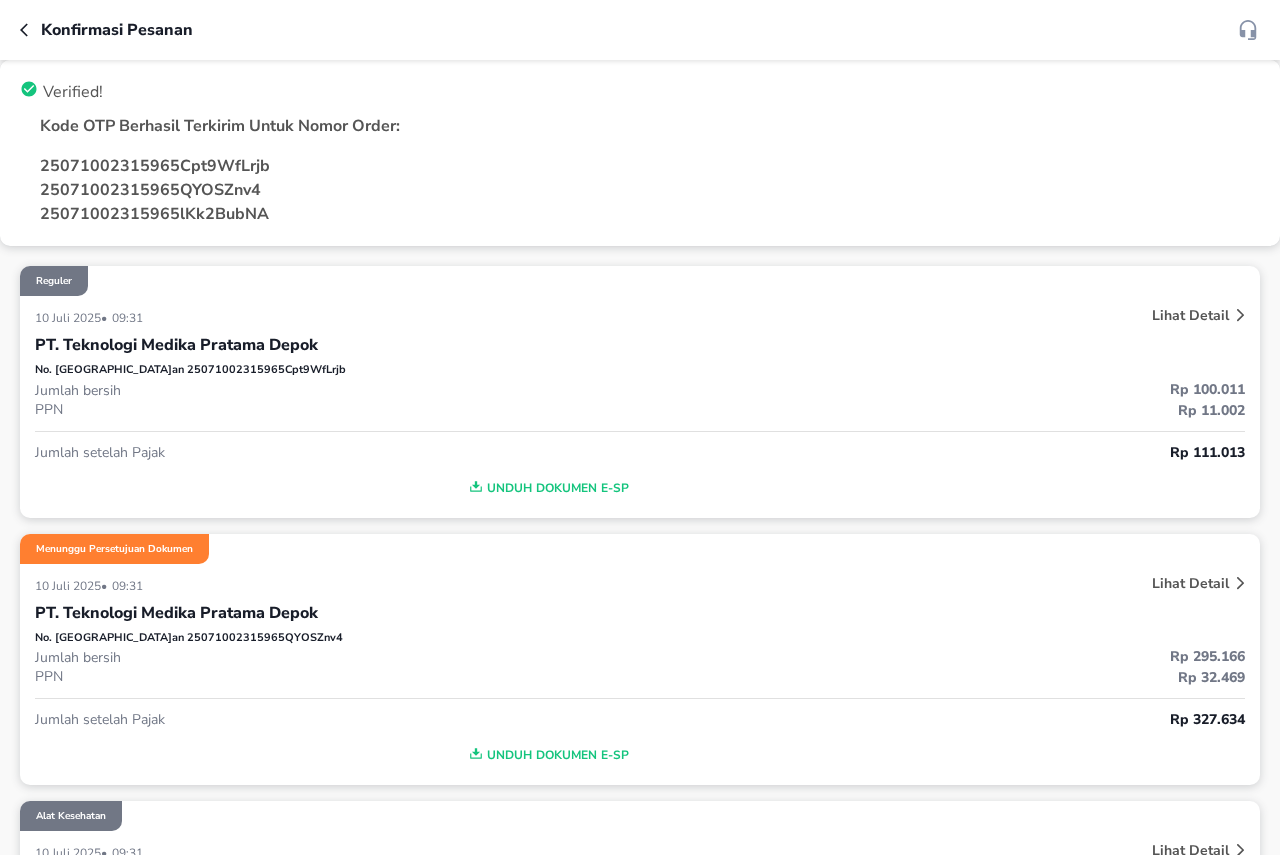 click 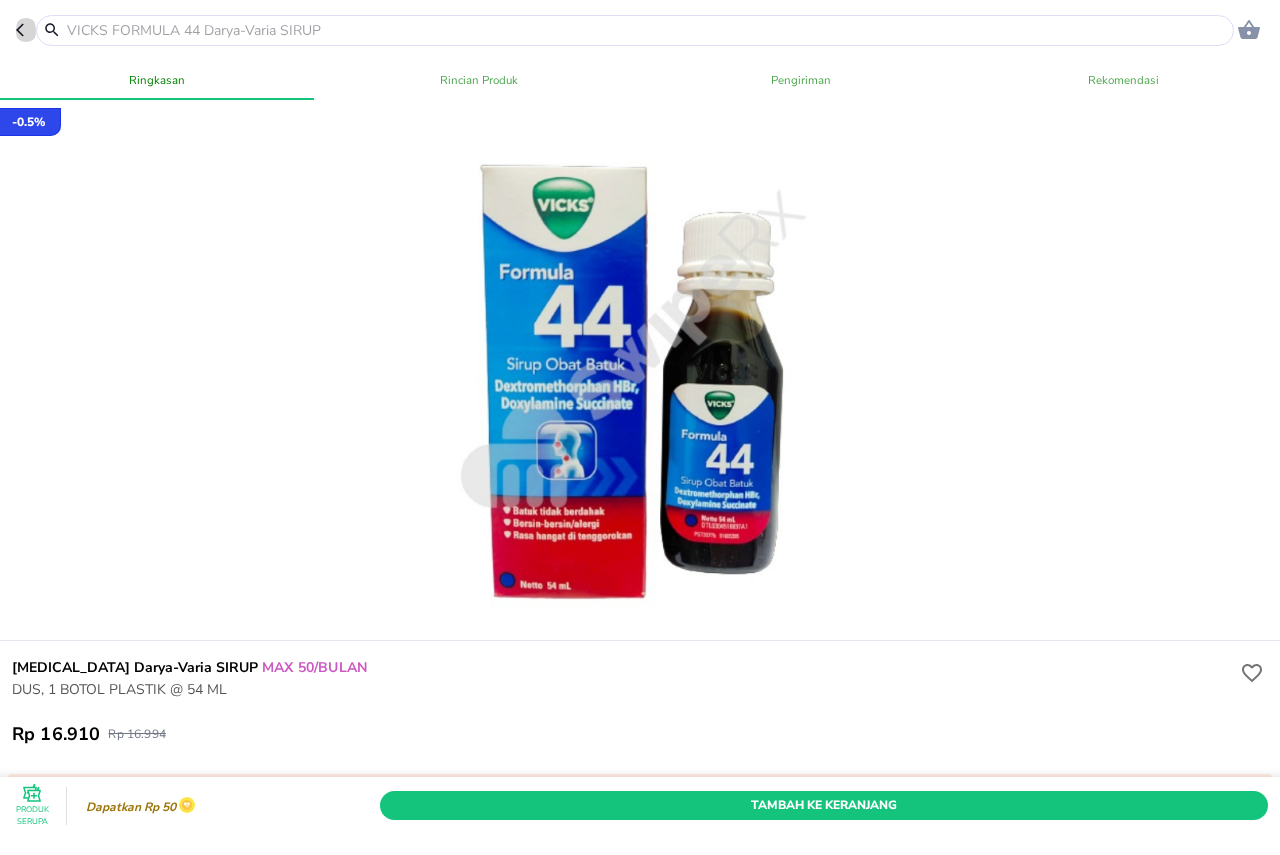 click at bounding box center [26, 30] 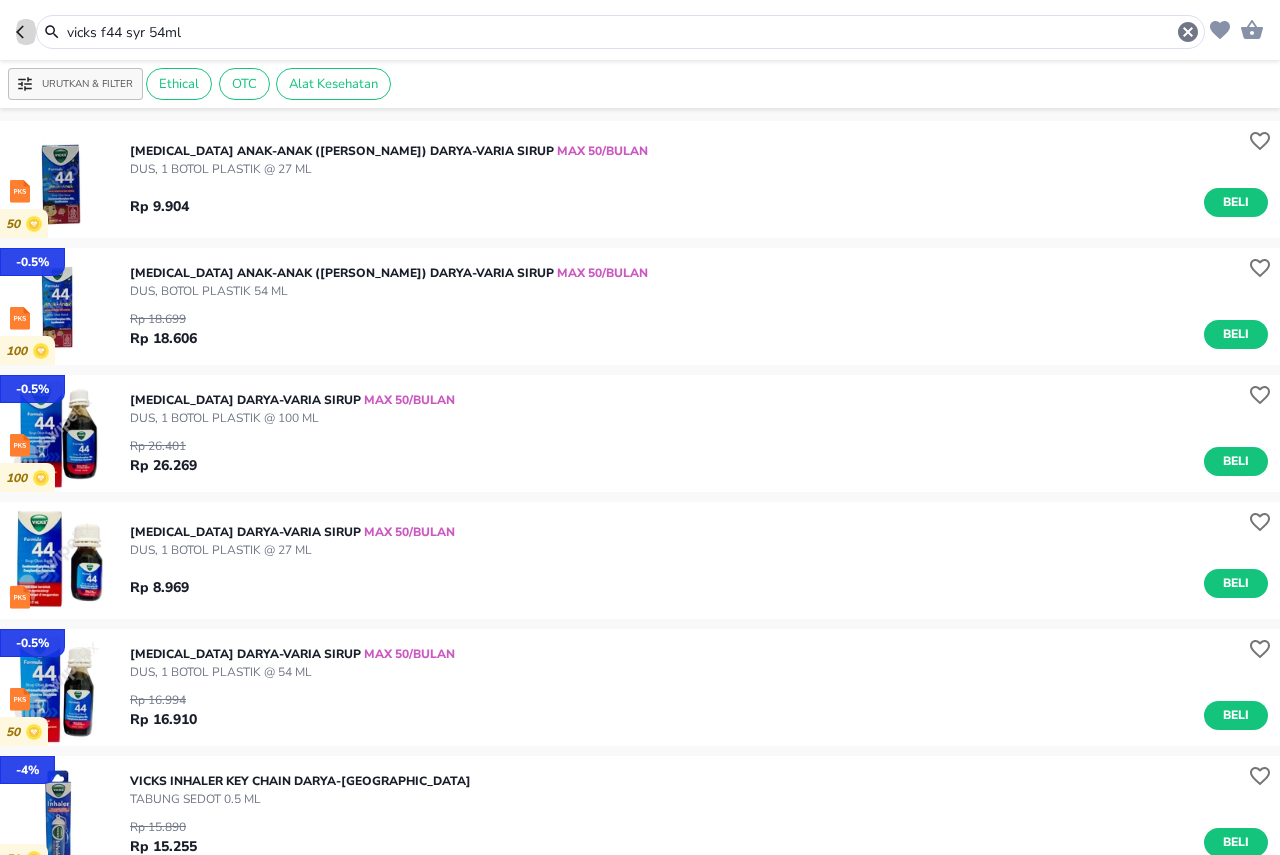 click at bounding box center (26, 32) 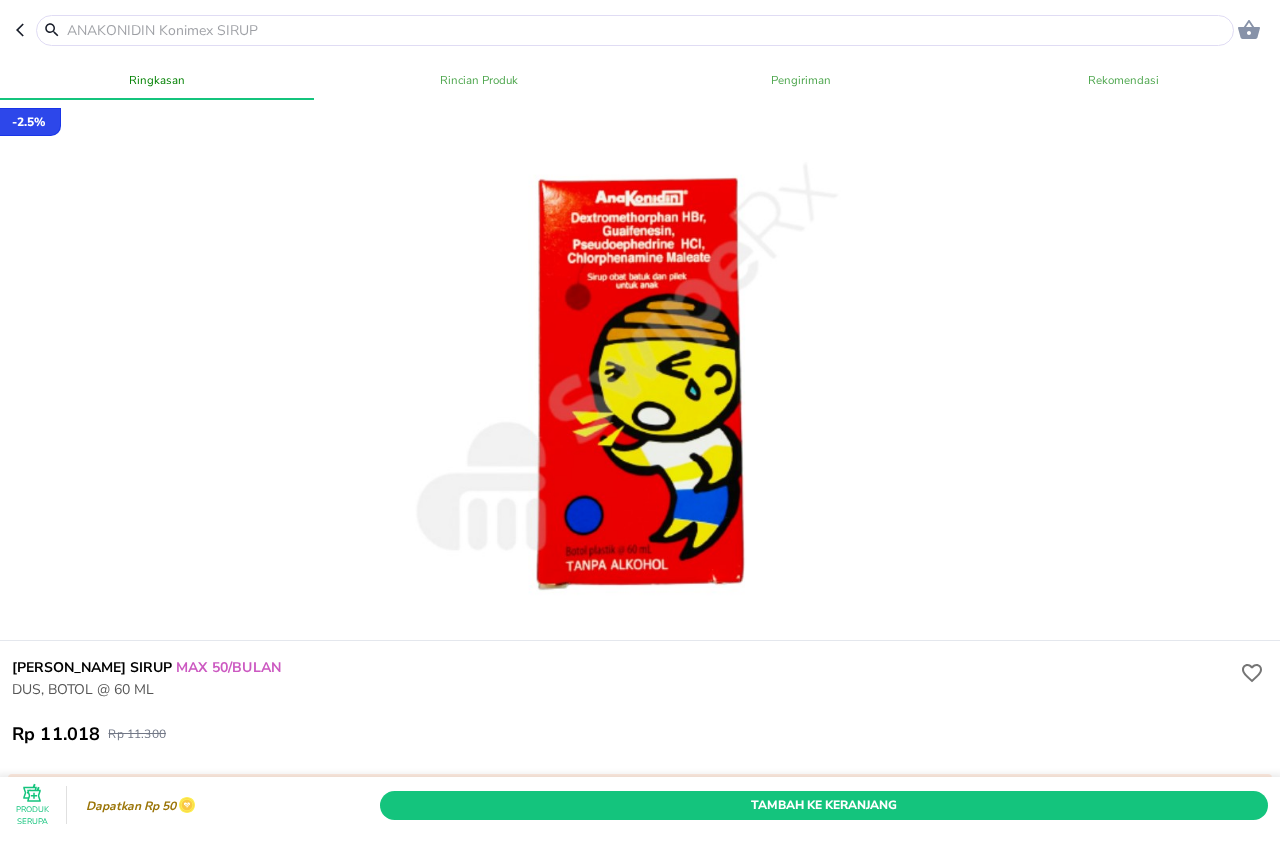 click at bounding box center [26, 30] 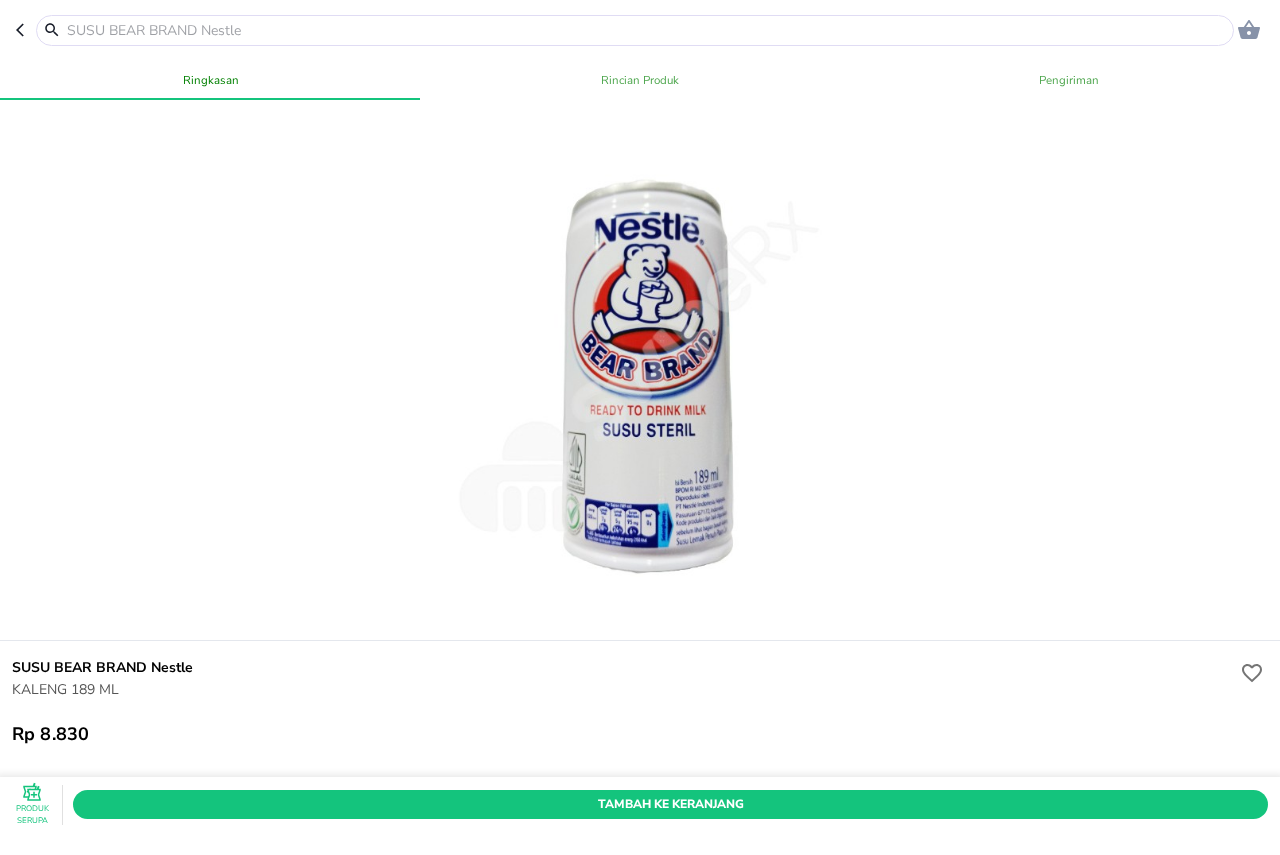 click at bounding box center [26, 30] 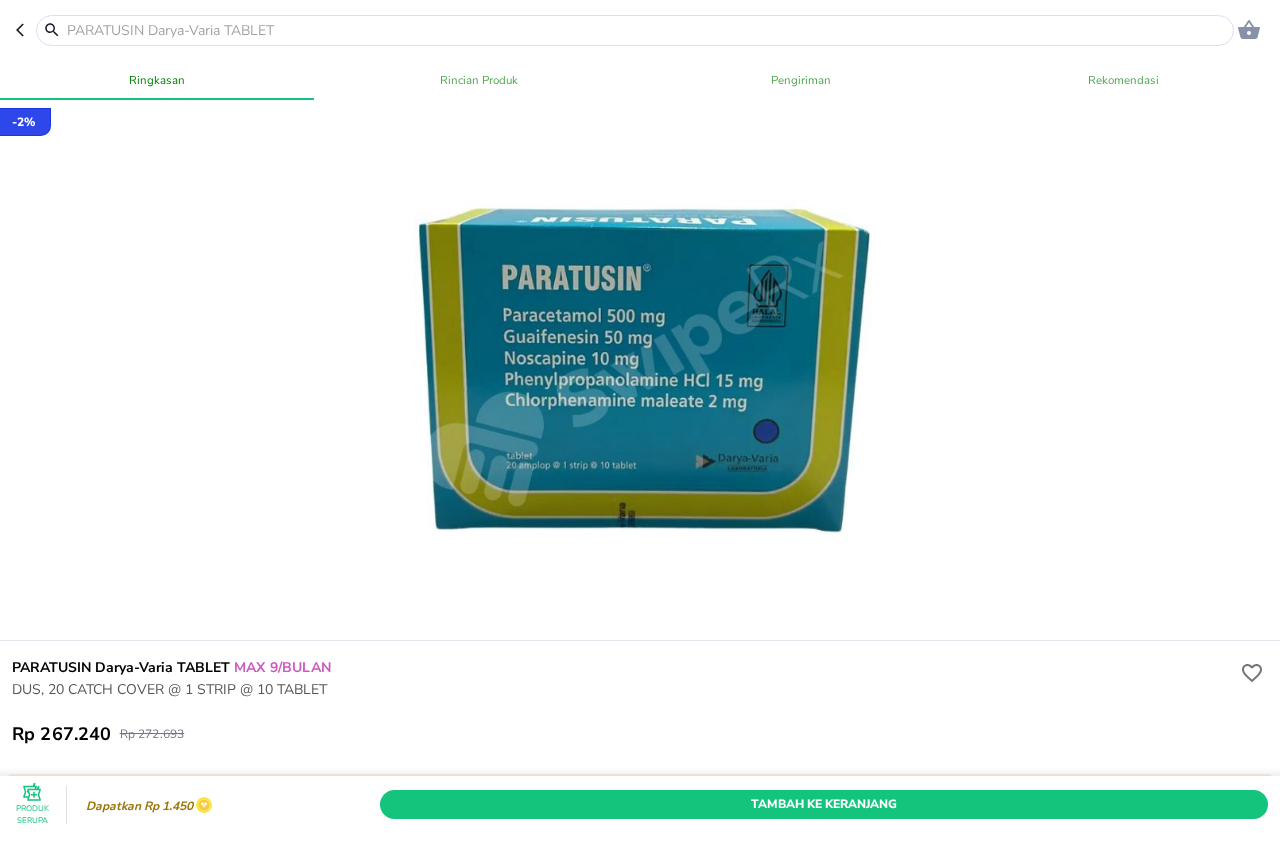 click at bounding box center (26, 30) 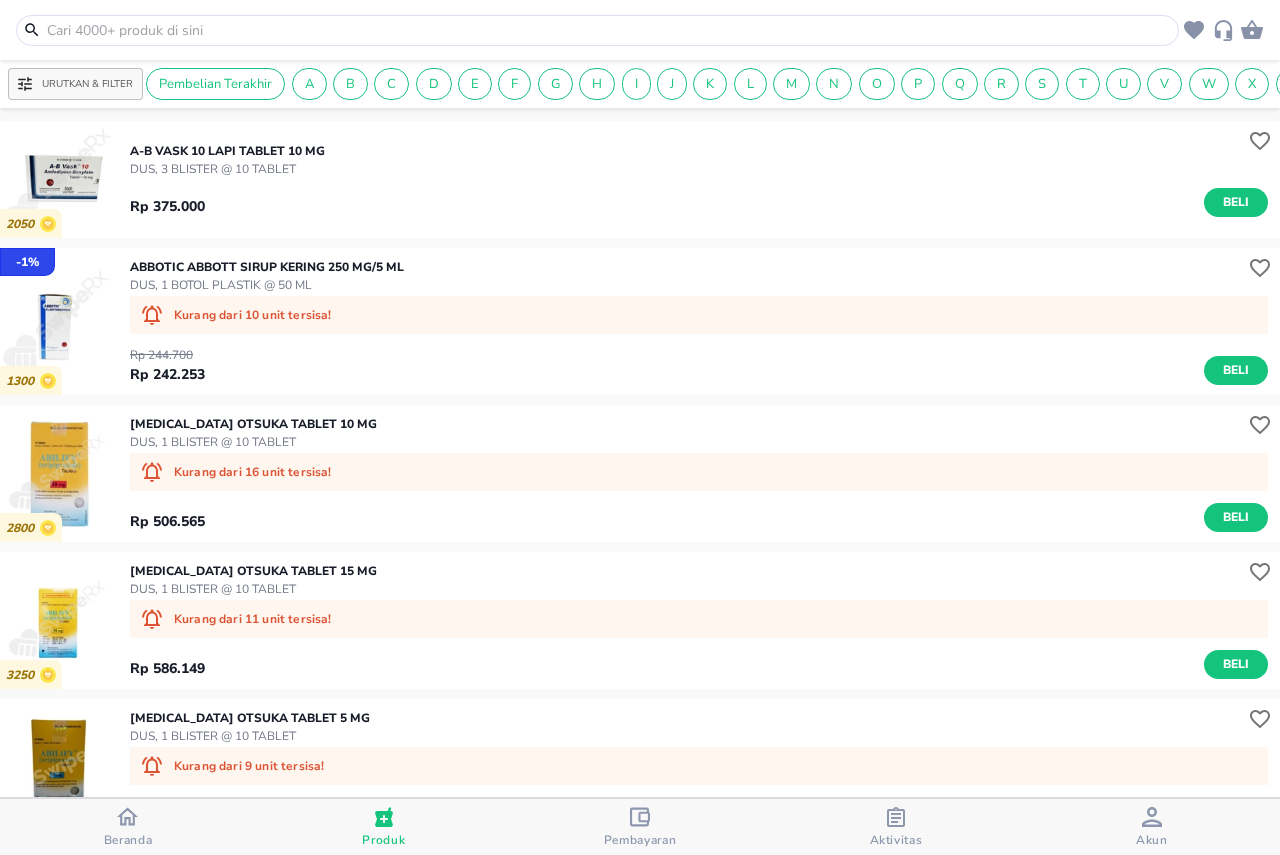 click at bounding box center (597, 30) 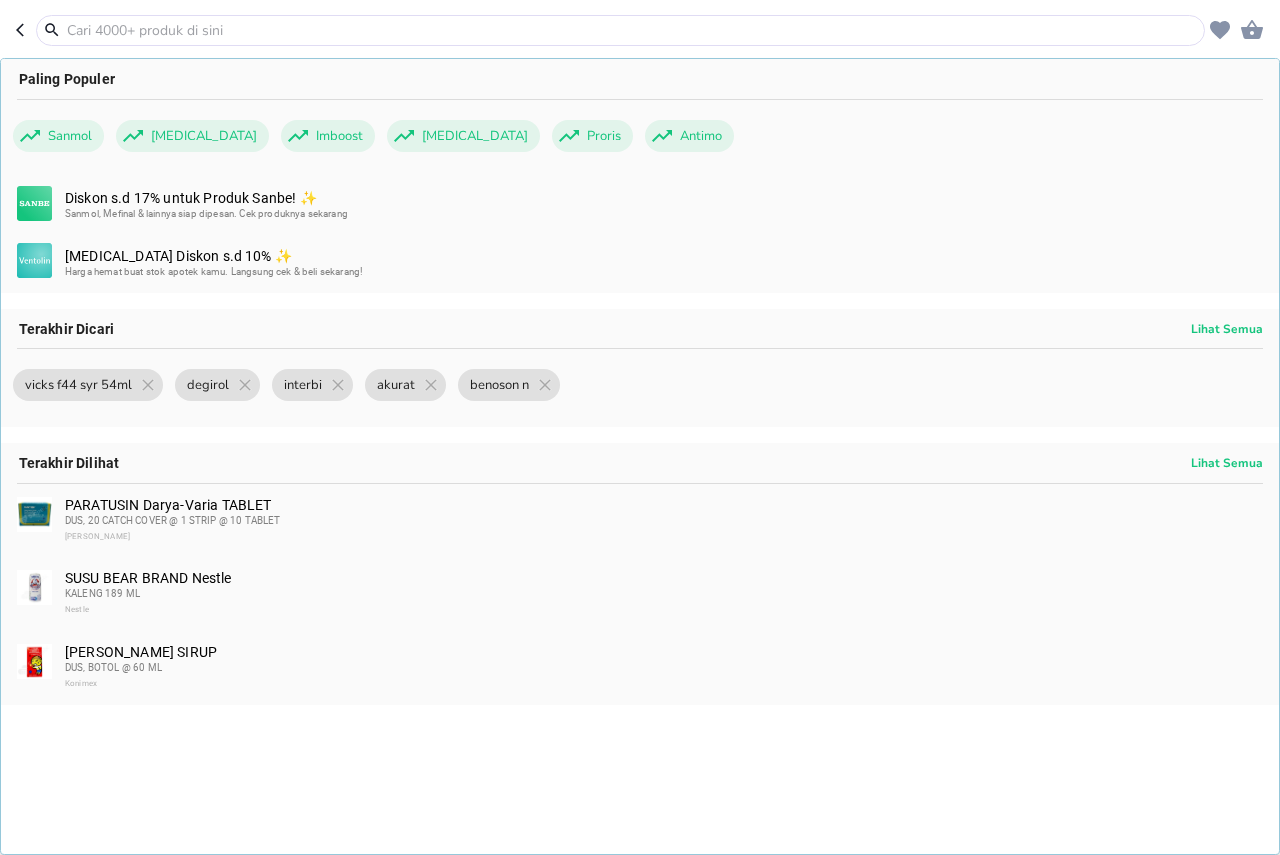 click 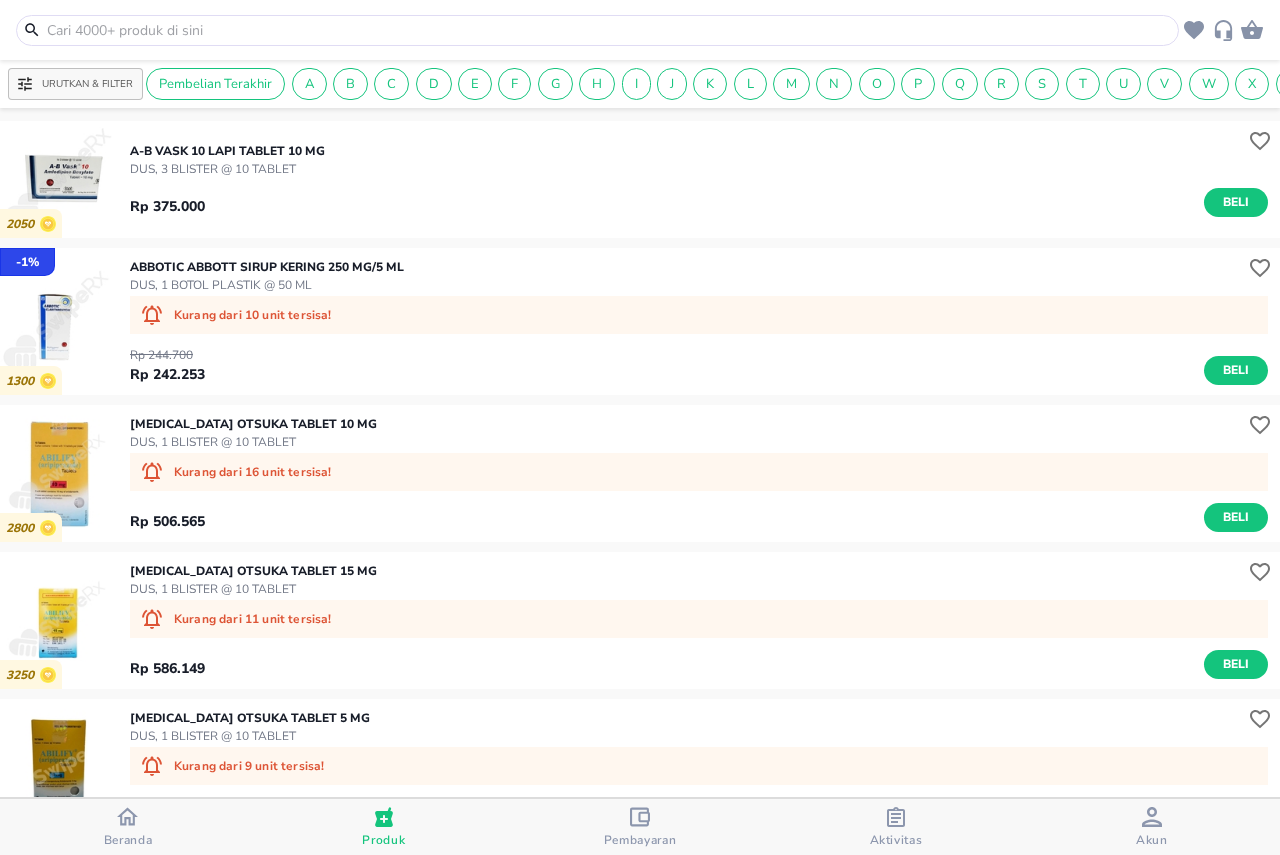 click 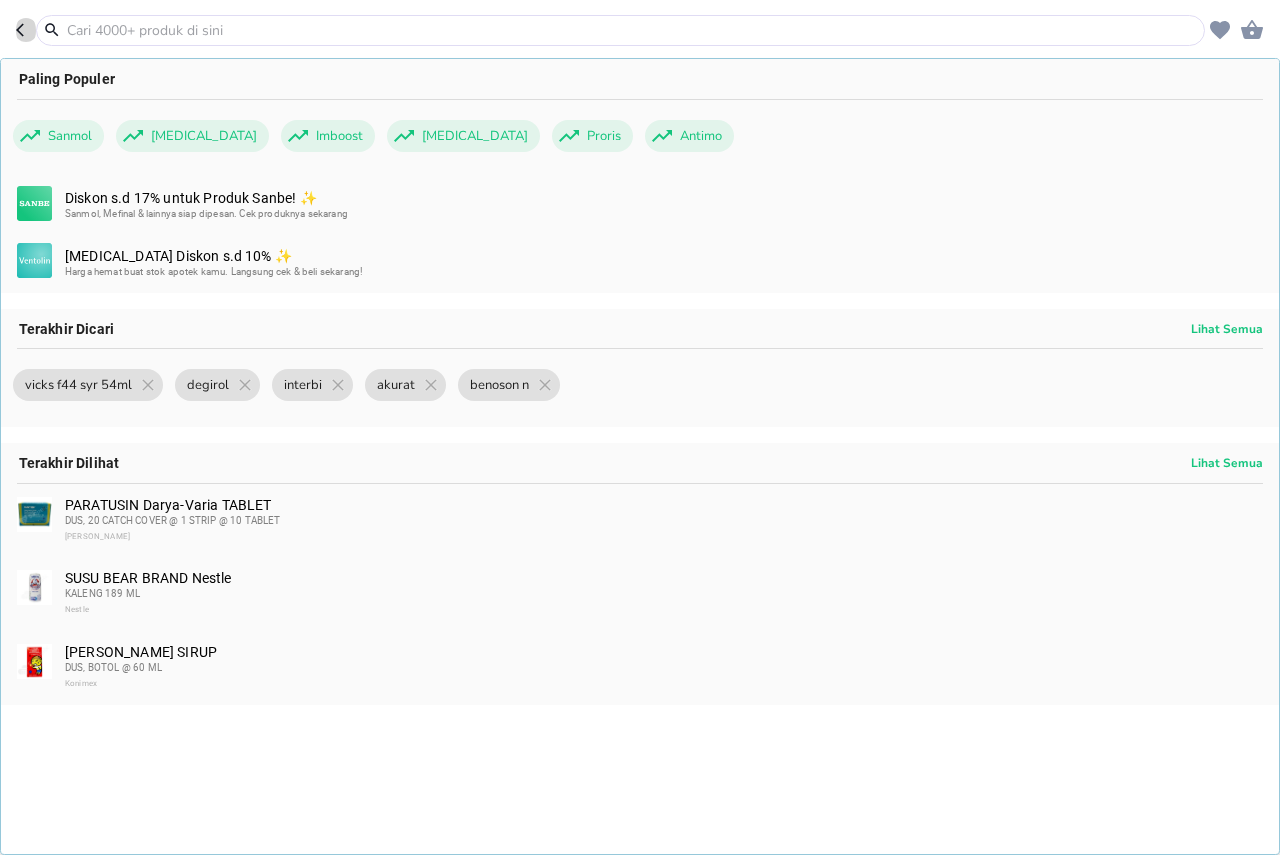 click 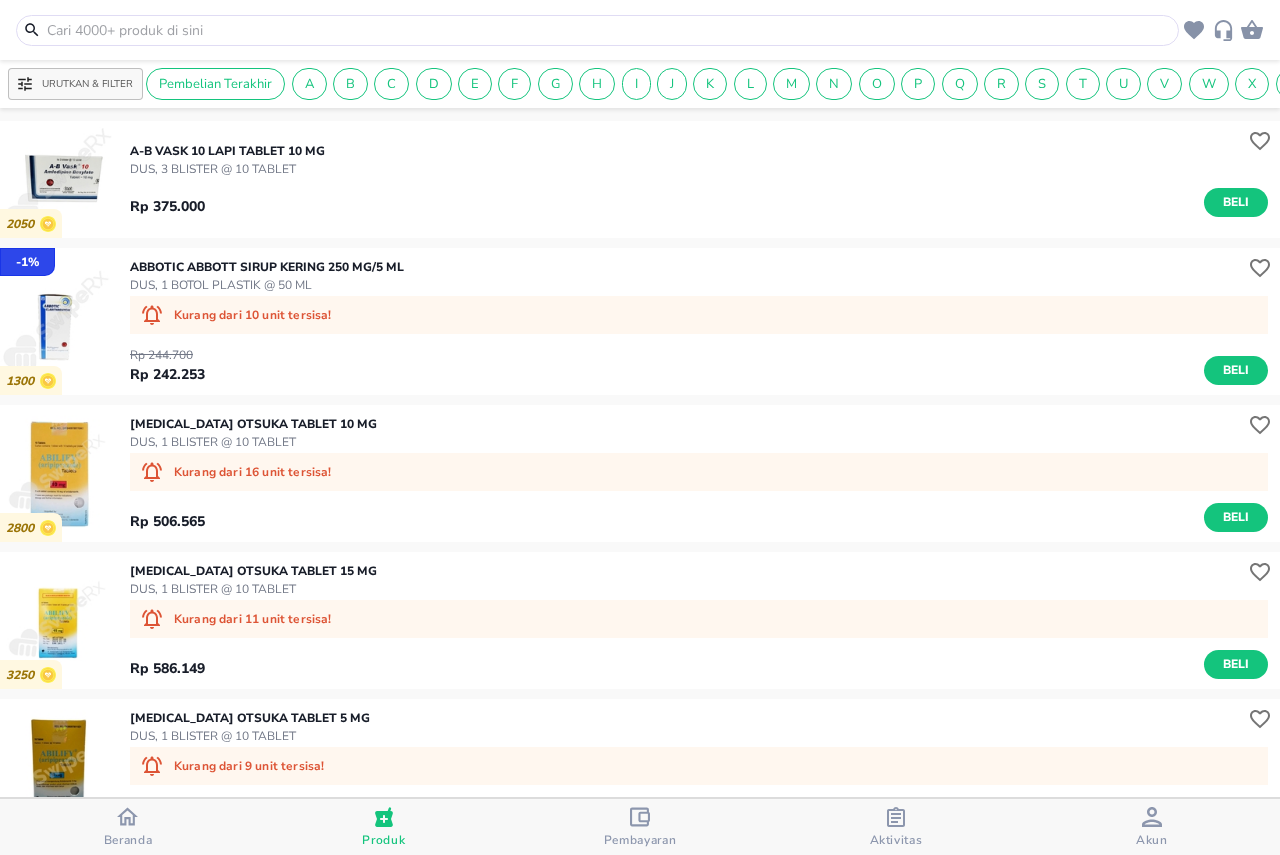 click 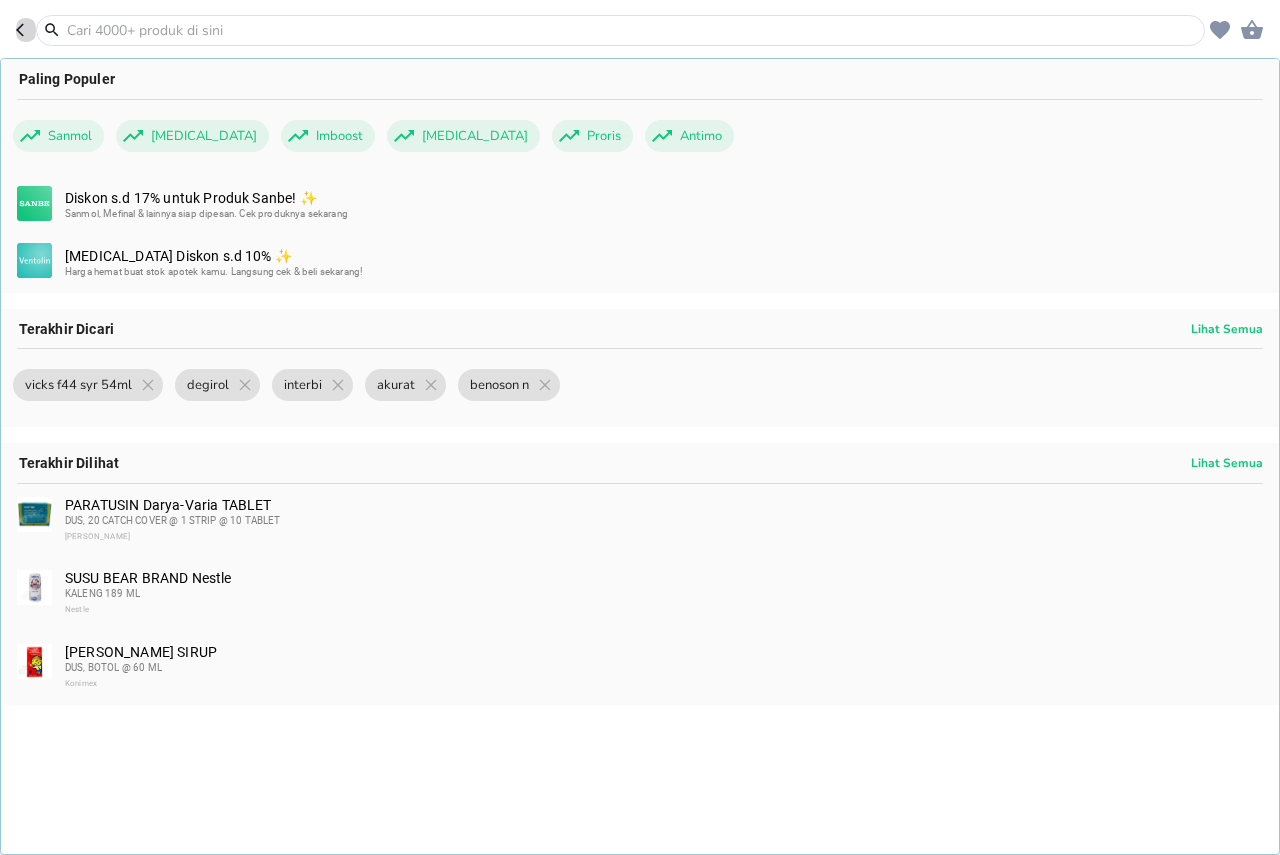 click 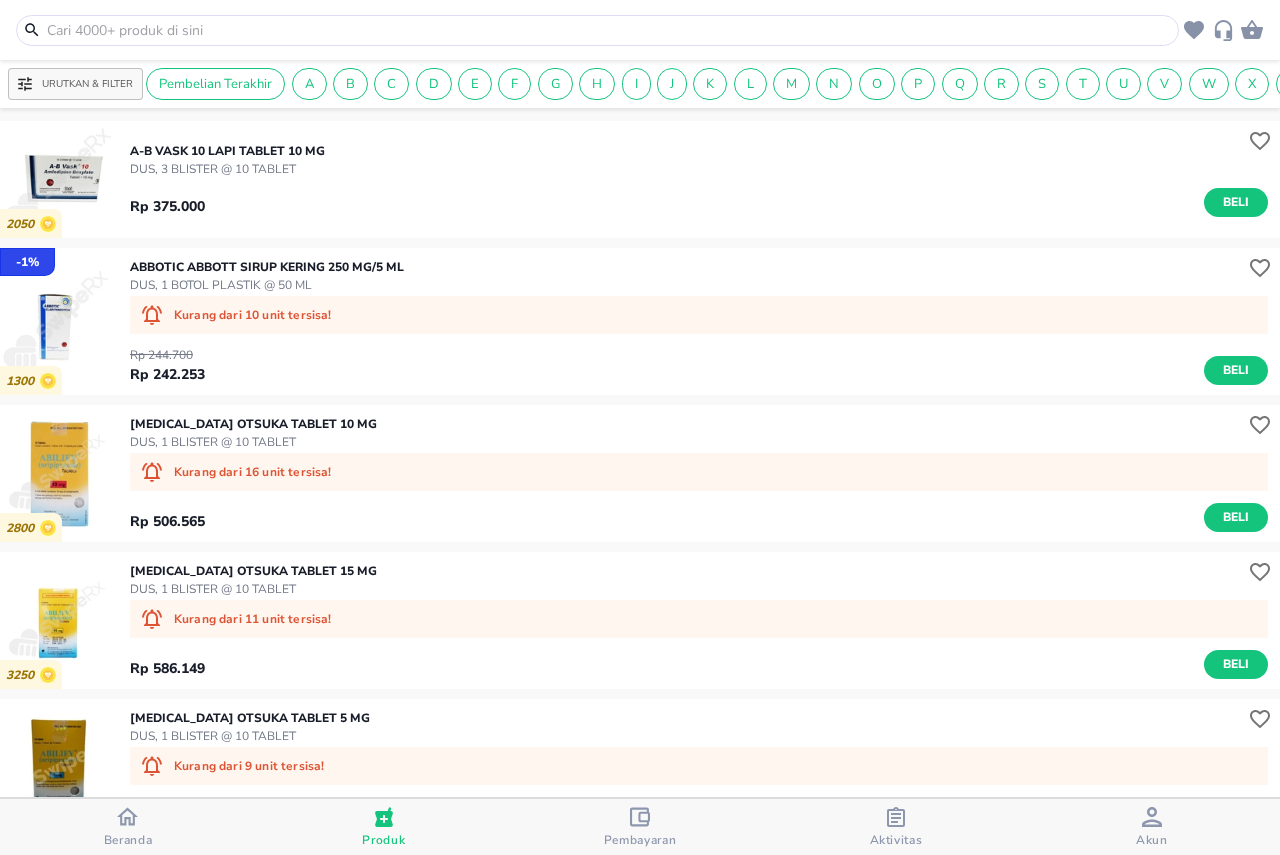 click 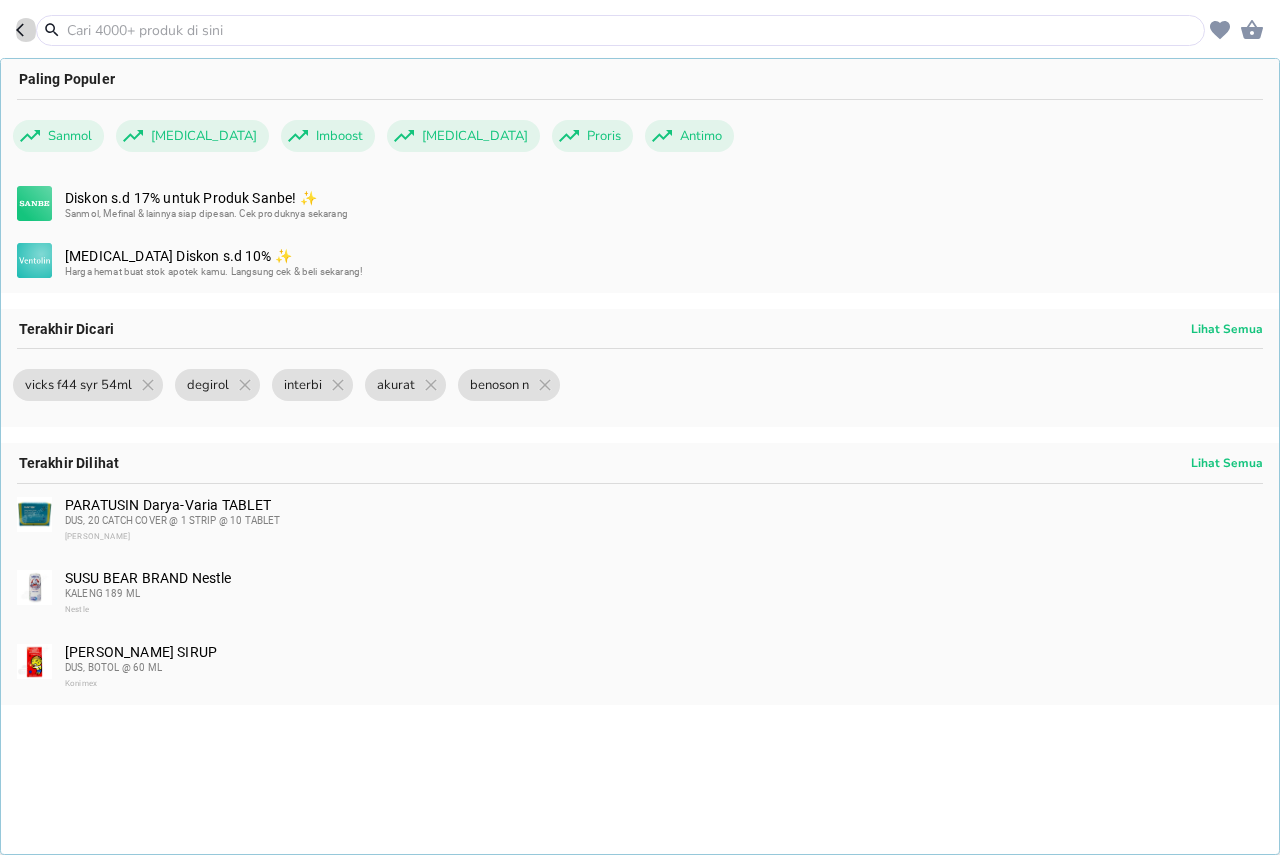 click 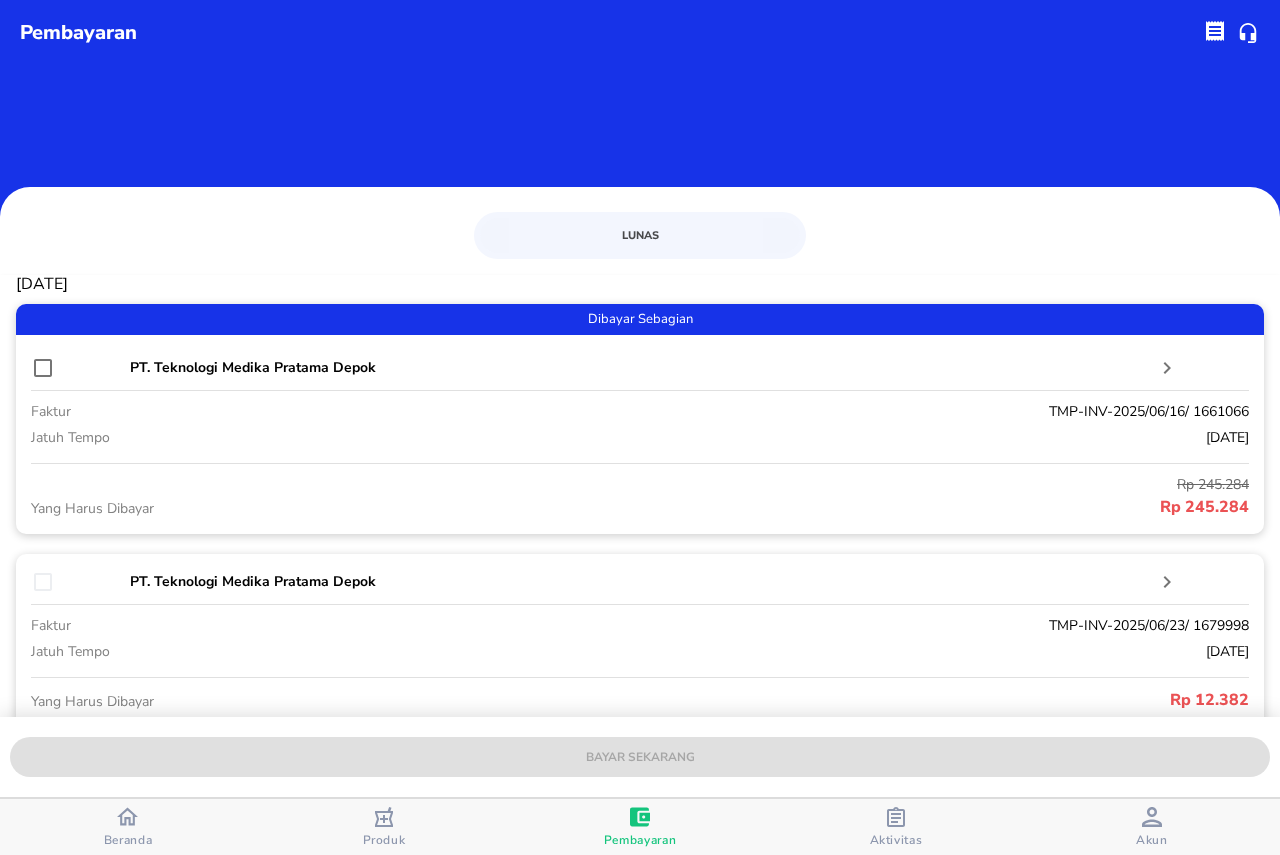 scroll, scrollTop: 0, scrollLeft: 0, axis: both 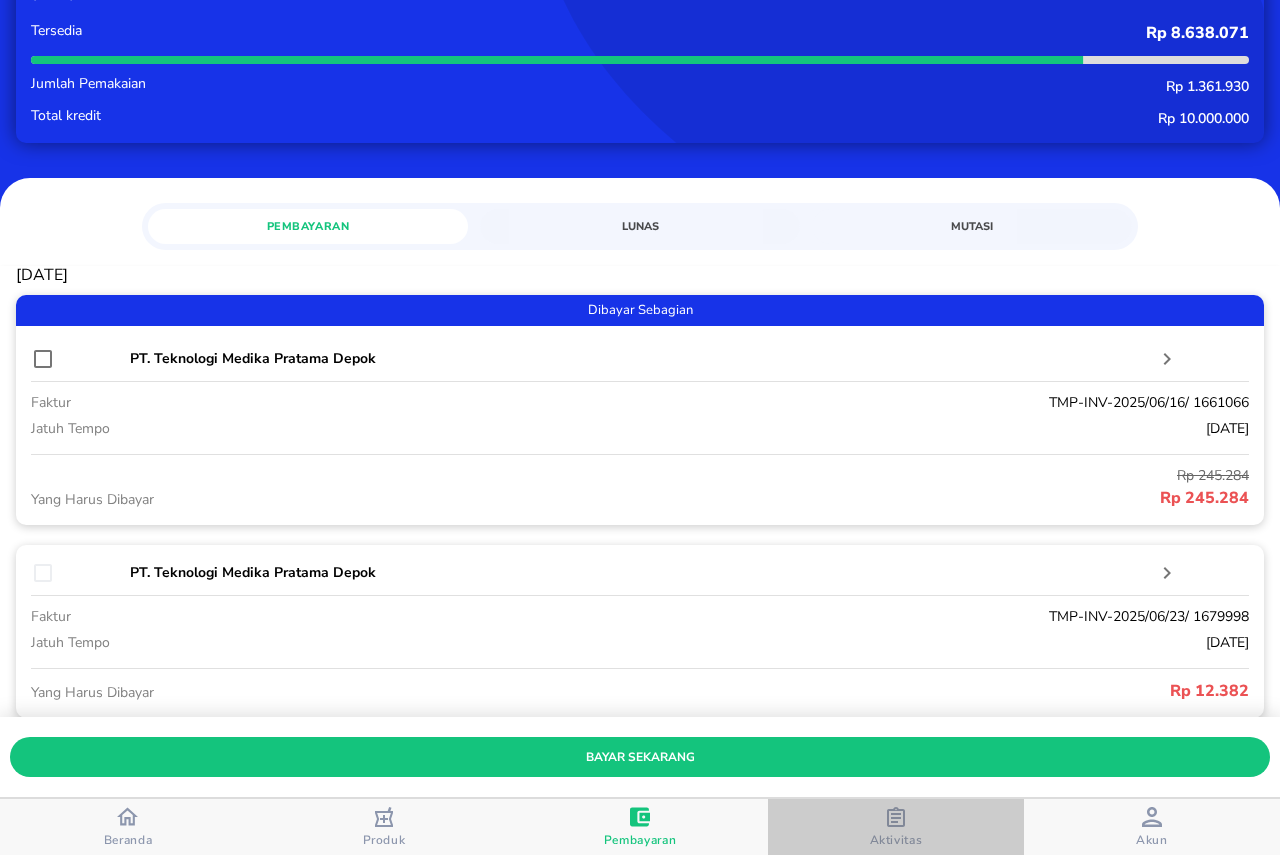 click on "Aktivitas" at bounding box center (896, 840) 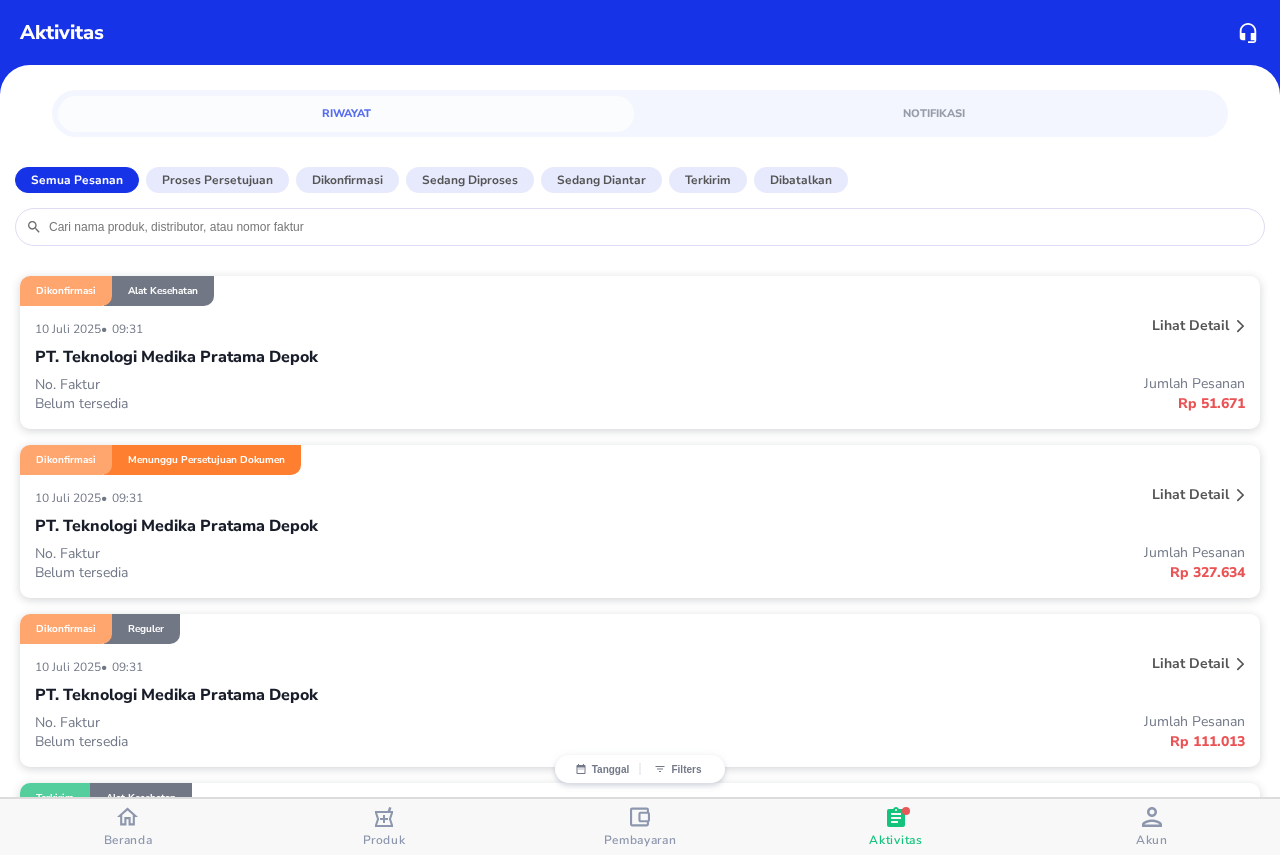 scroll, scrollTop: 100, scrollLeft: 0, axis: vertical 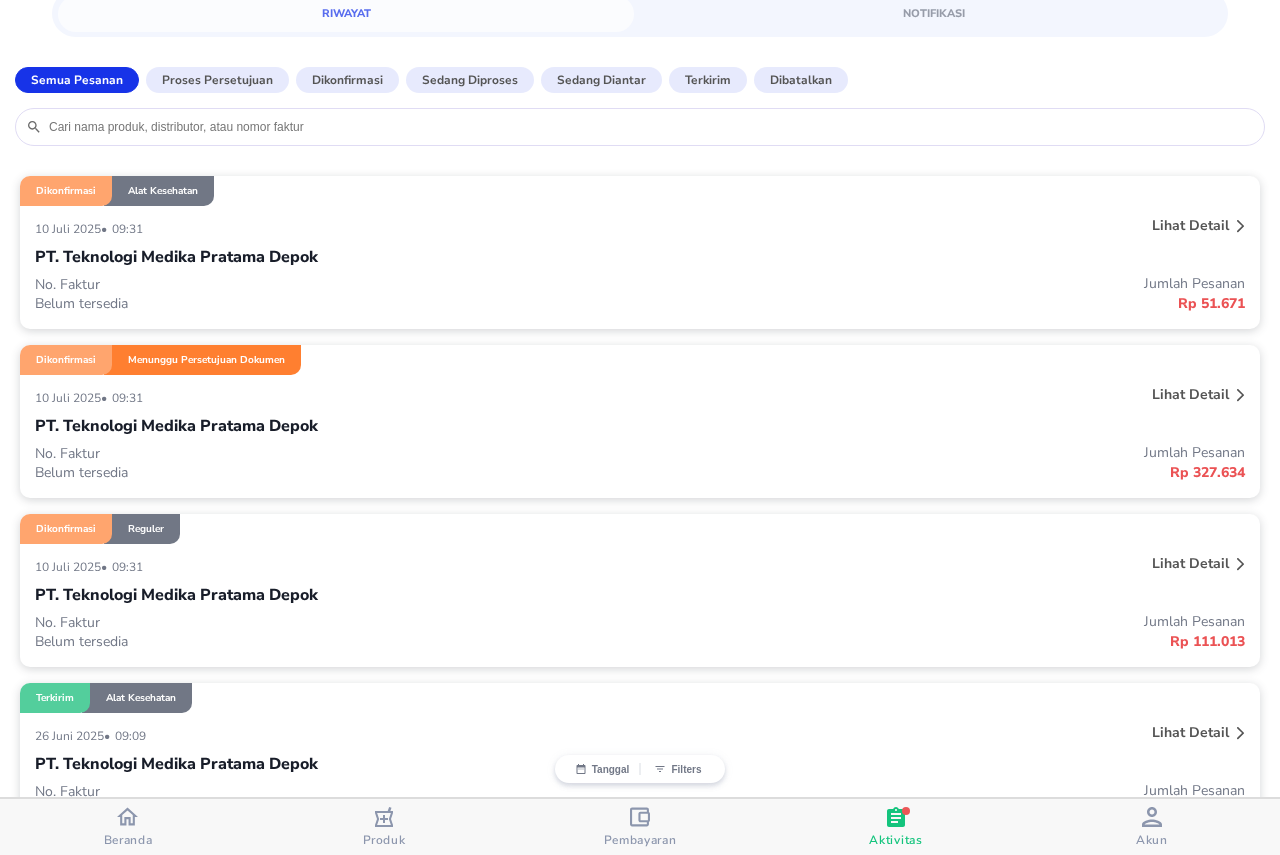 click on "Lihat detail" at bounding box center (1190, 225) 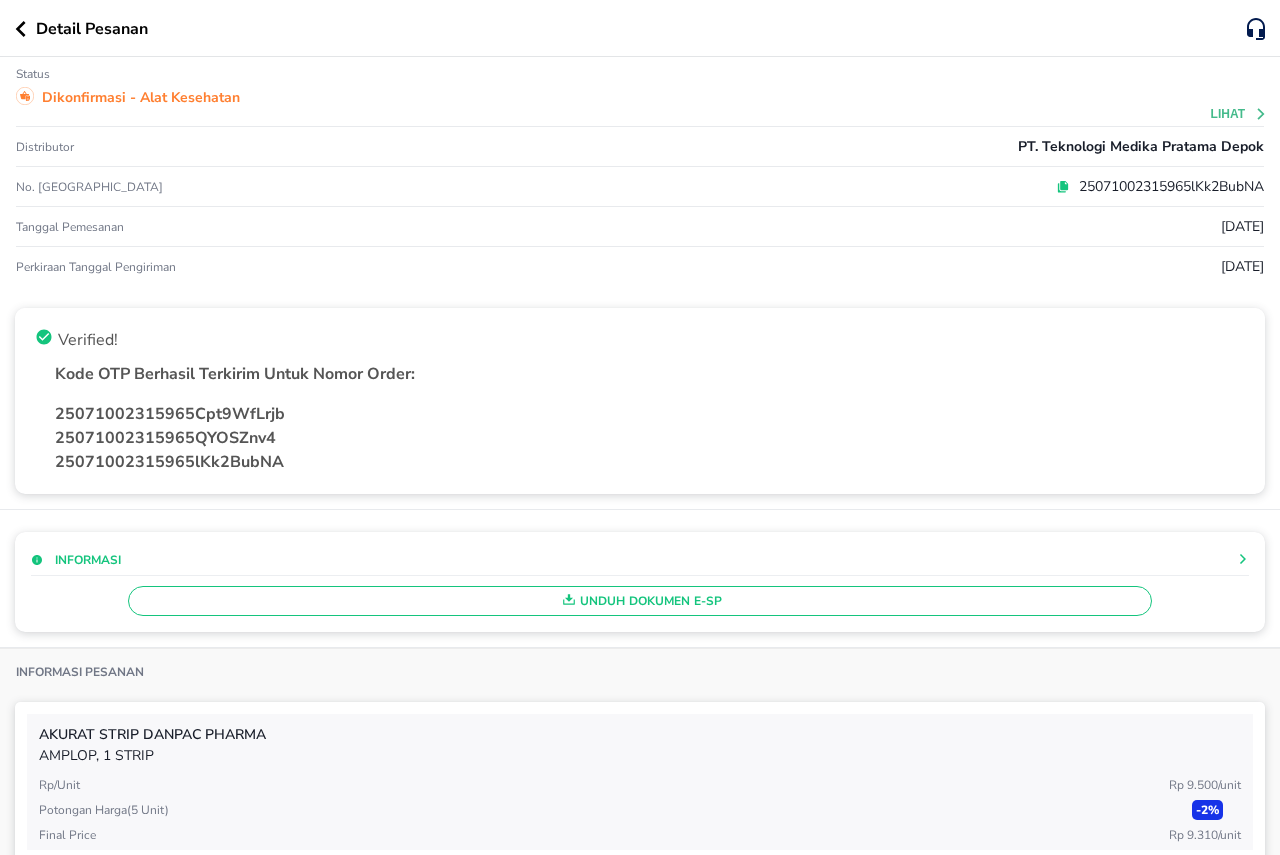scroll, scrollTop: 0, scrollLeft: 0, axis: both 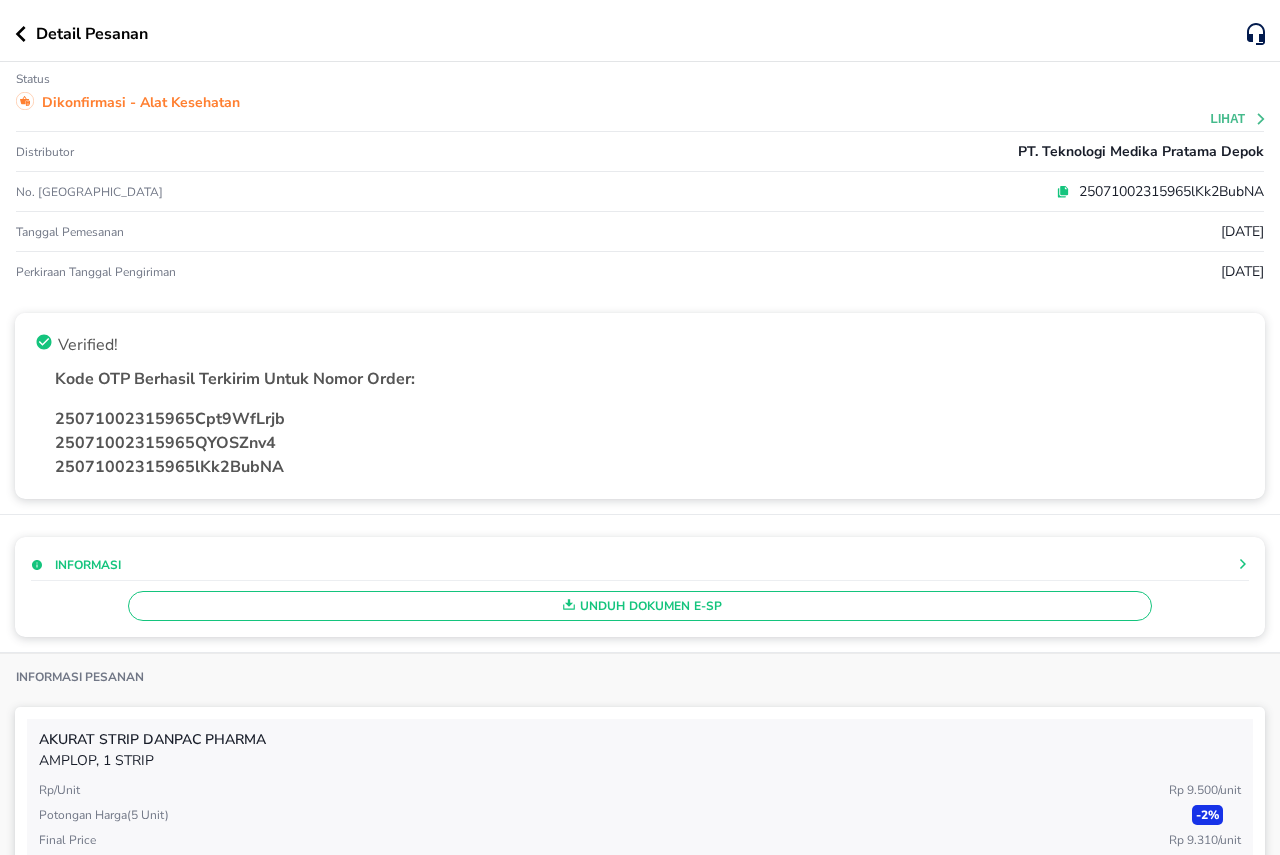 click 